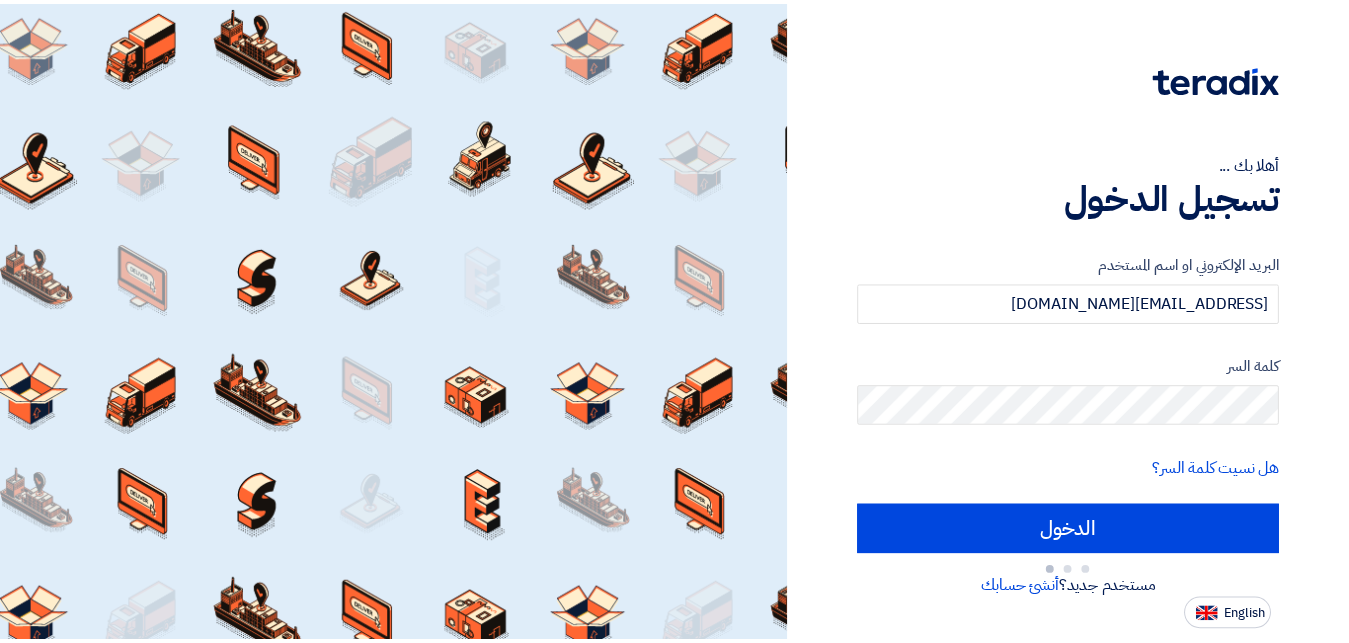 scroll, scrollTop: 0, scrollLeft: 0, axis: both 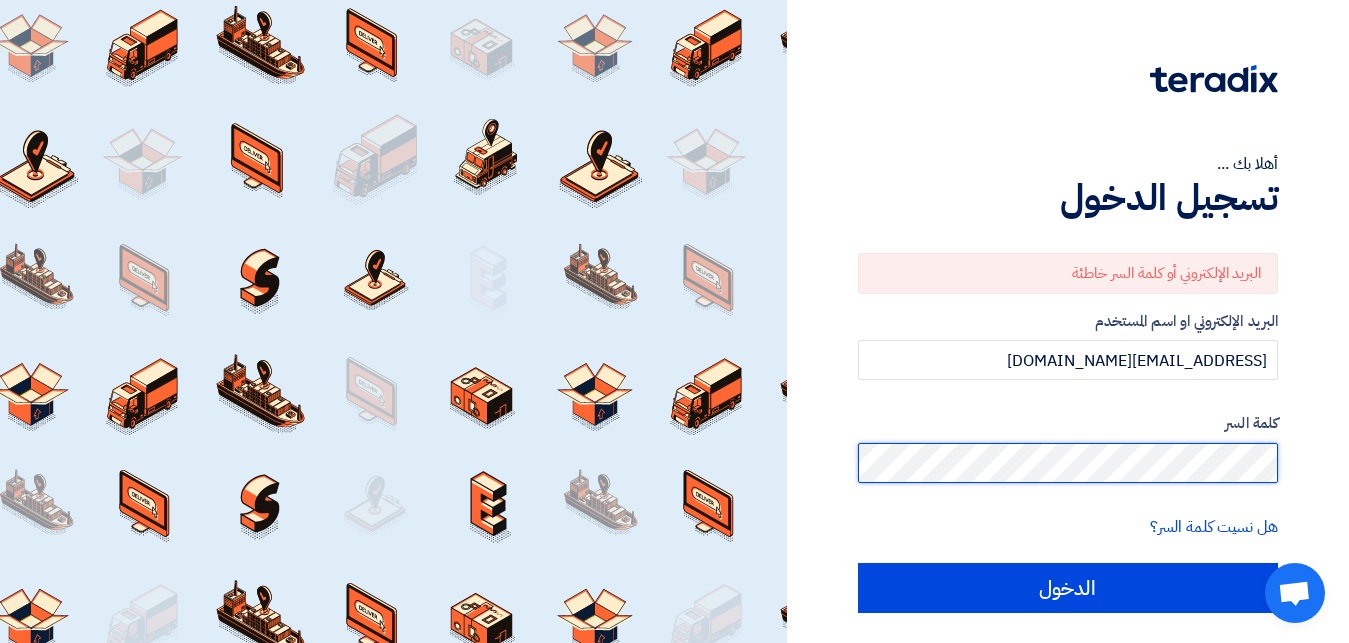 click on "الدخول" 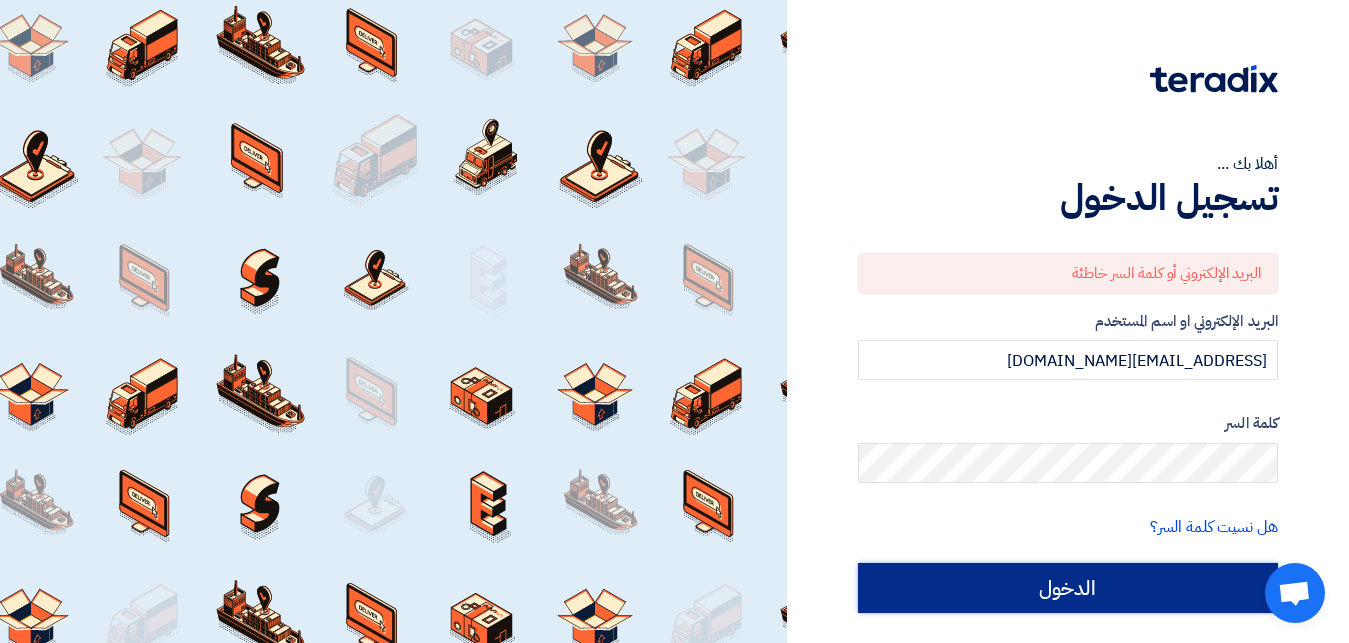 click on "الدخول" 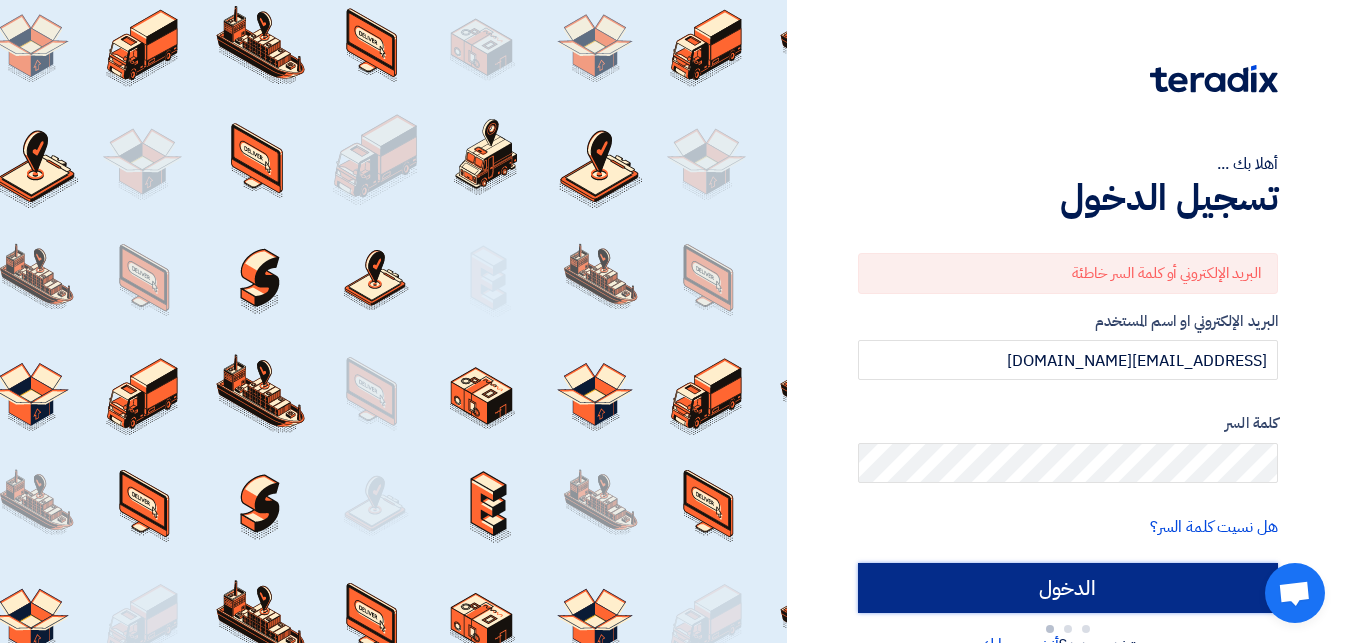 click on "الدخول" 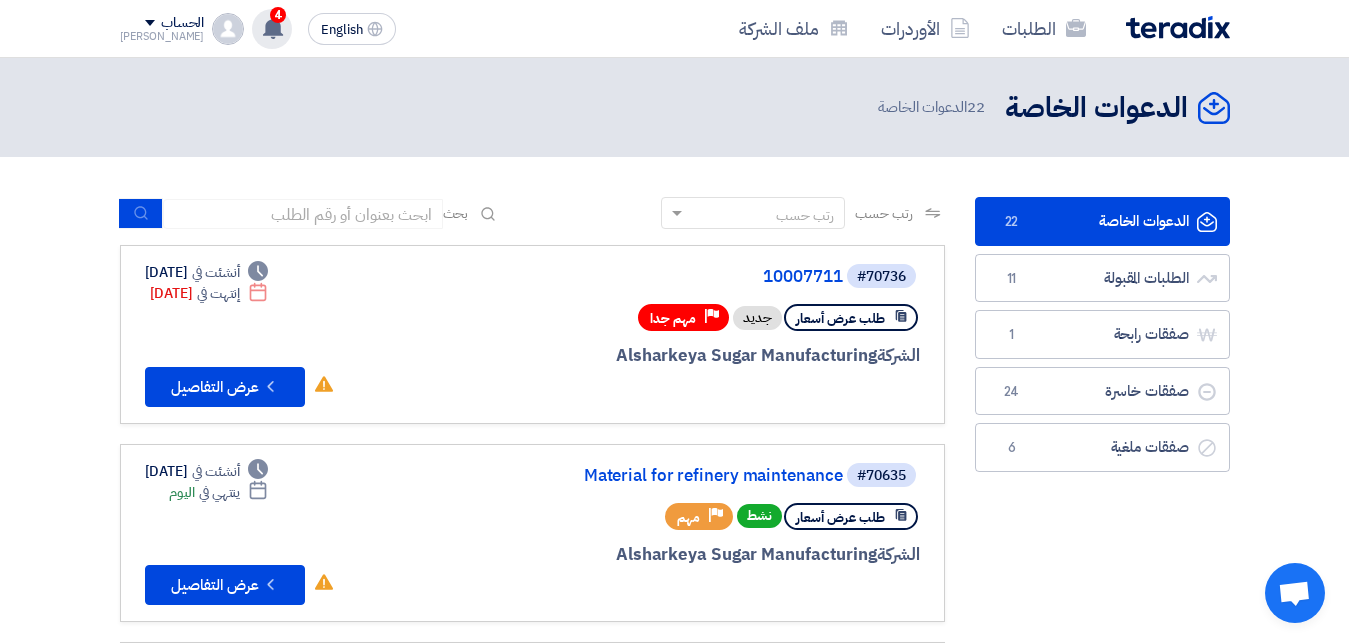 click on "4" 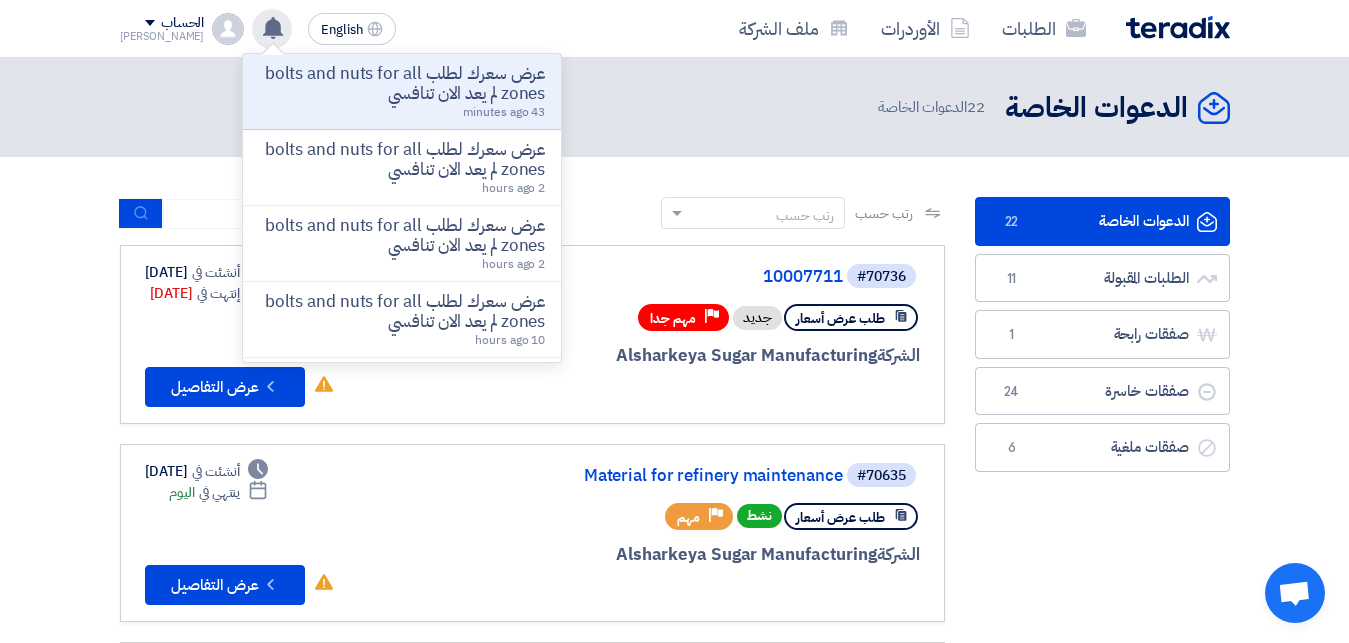 click on "عرض سعرك لطلب bolts and nuts for all zones لم يعد الان تنافسي" 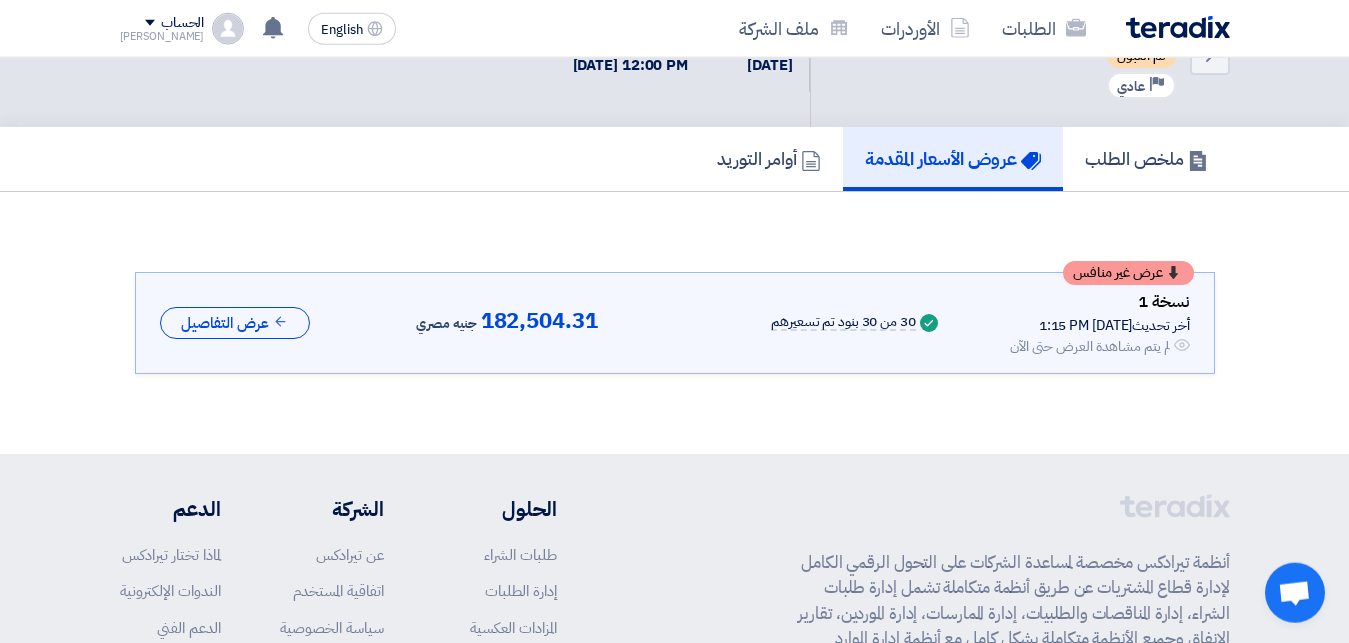 scroll, scrollTop: 77, scrollLeft: 0, axis: vertical 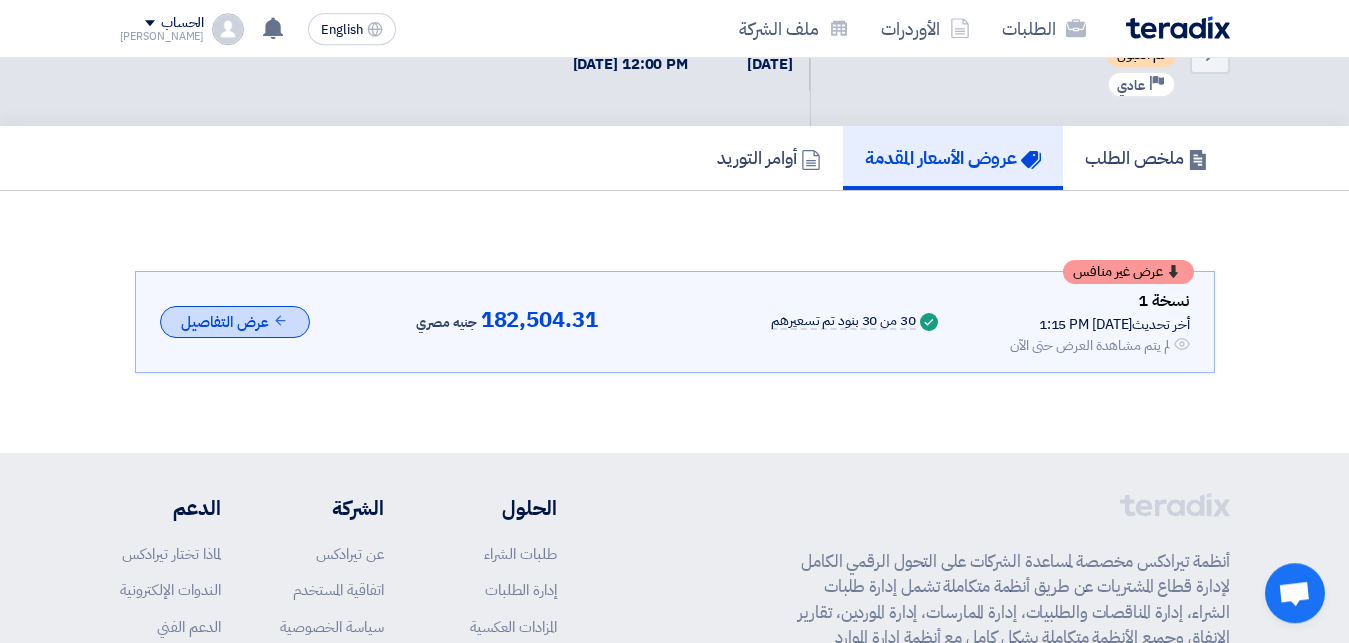 click on "عرض التفاصيل" at bounding box center (235, 322) 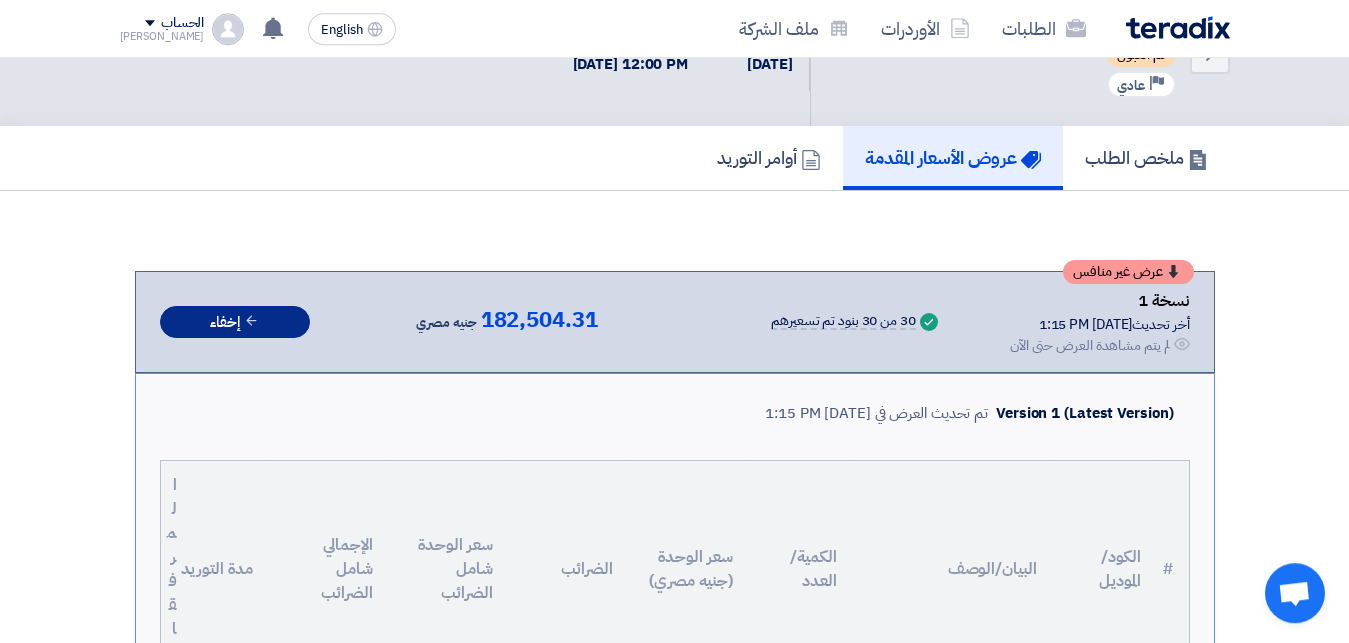type 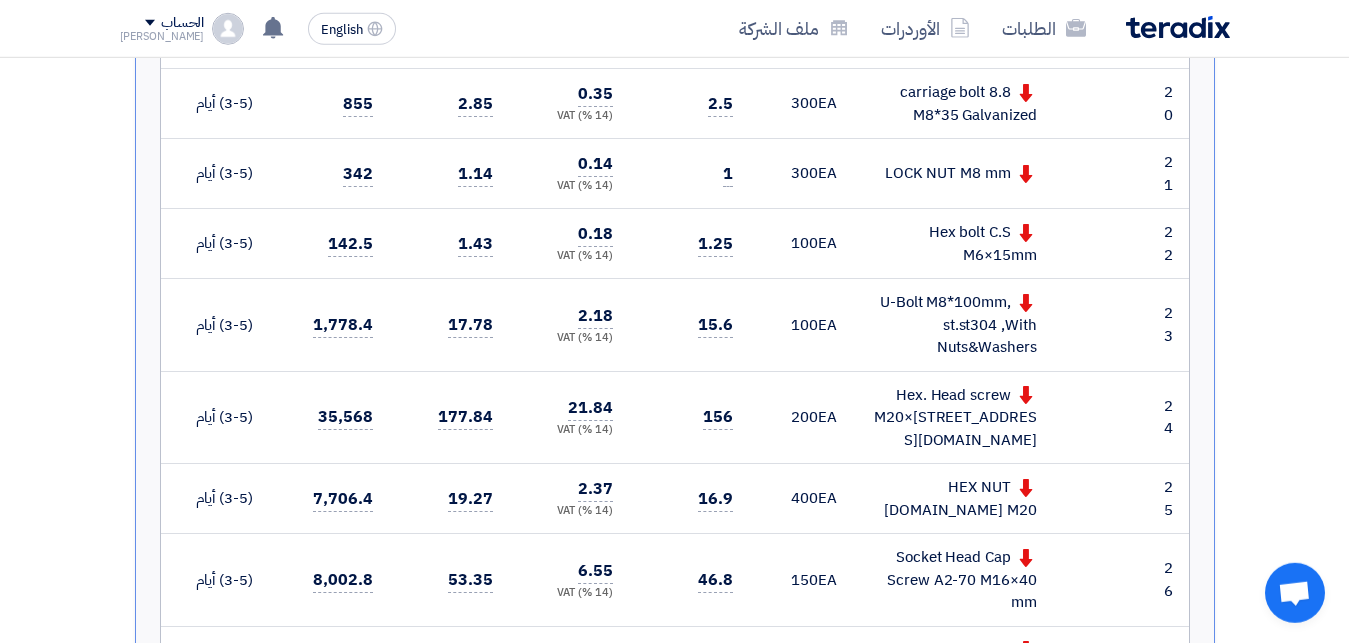 scroll, scrollTop: 2219, scrollLeft: 0, axis: vertical 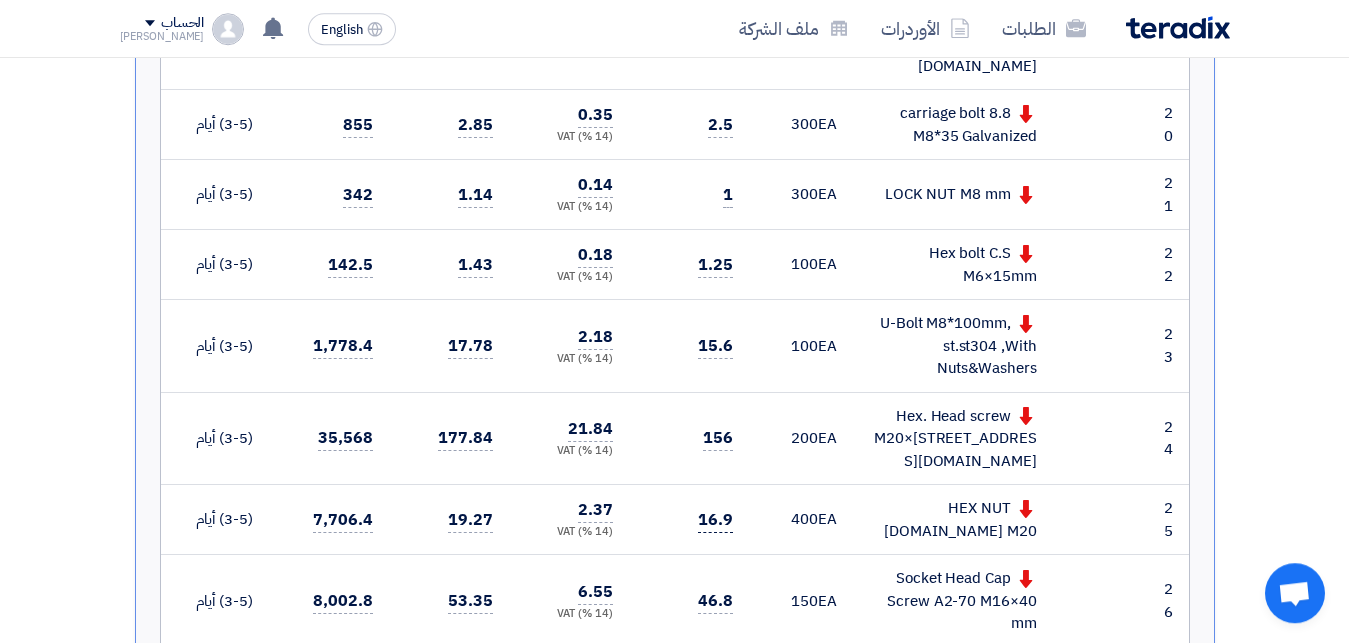 click on "16.9" at bounding box center (715, 520) 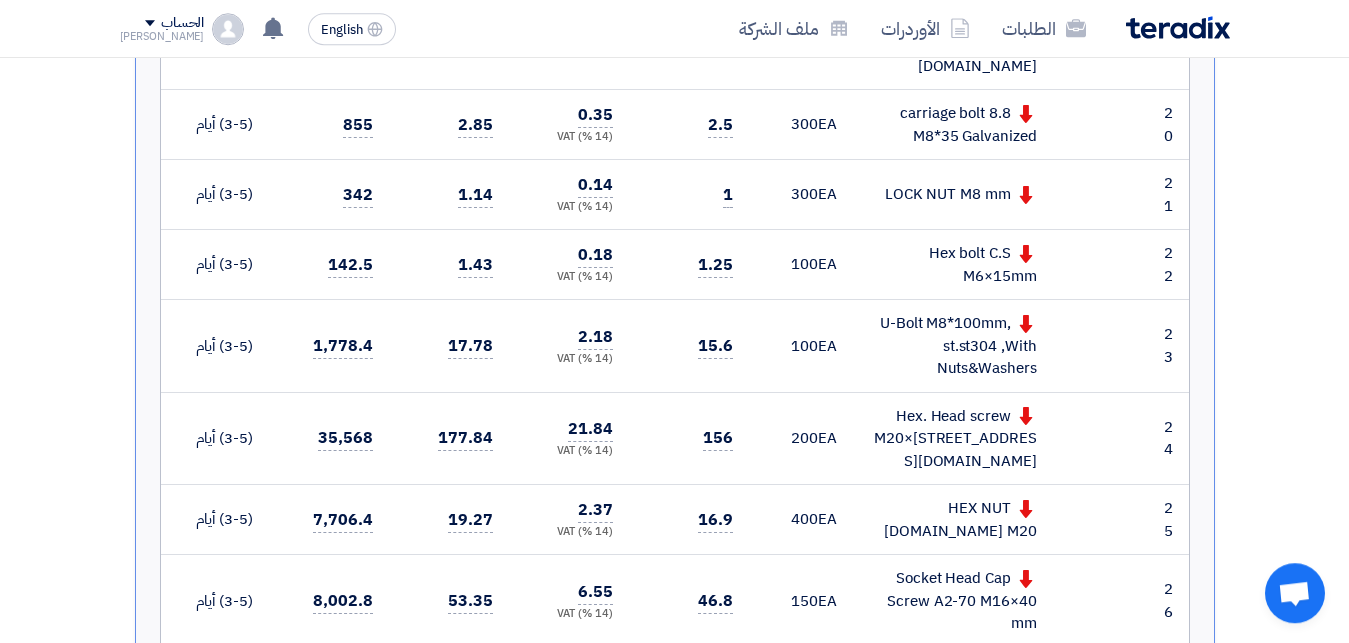 drag, startPoint x: 732, startPoint y: 313, endPoint x: 693, endPoint y: 316, distance: 39.115215 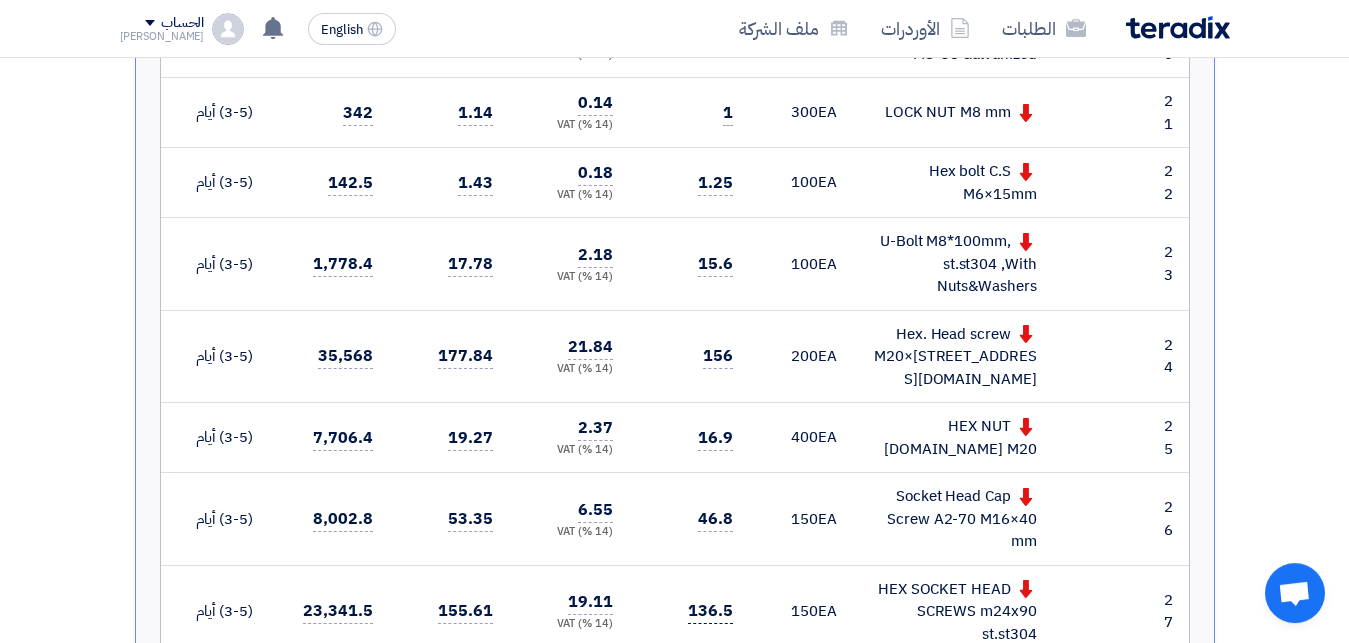 scroll, scrollTop: 2274, scrollLeft: 0, axis: vertical 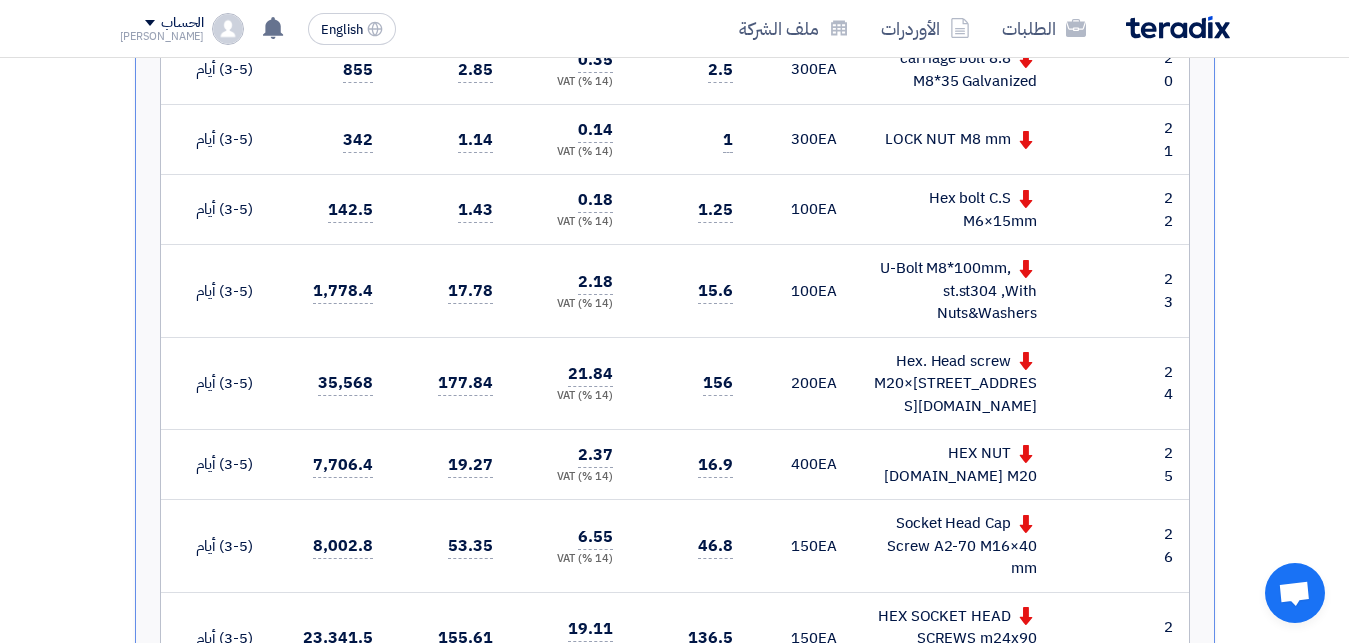 drag, startPoint x: 702, startPoint y: 257, endPoint x: 739, endPoint y: 254, distance: 37.12142 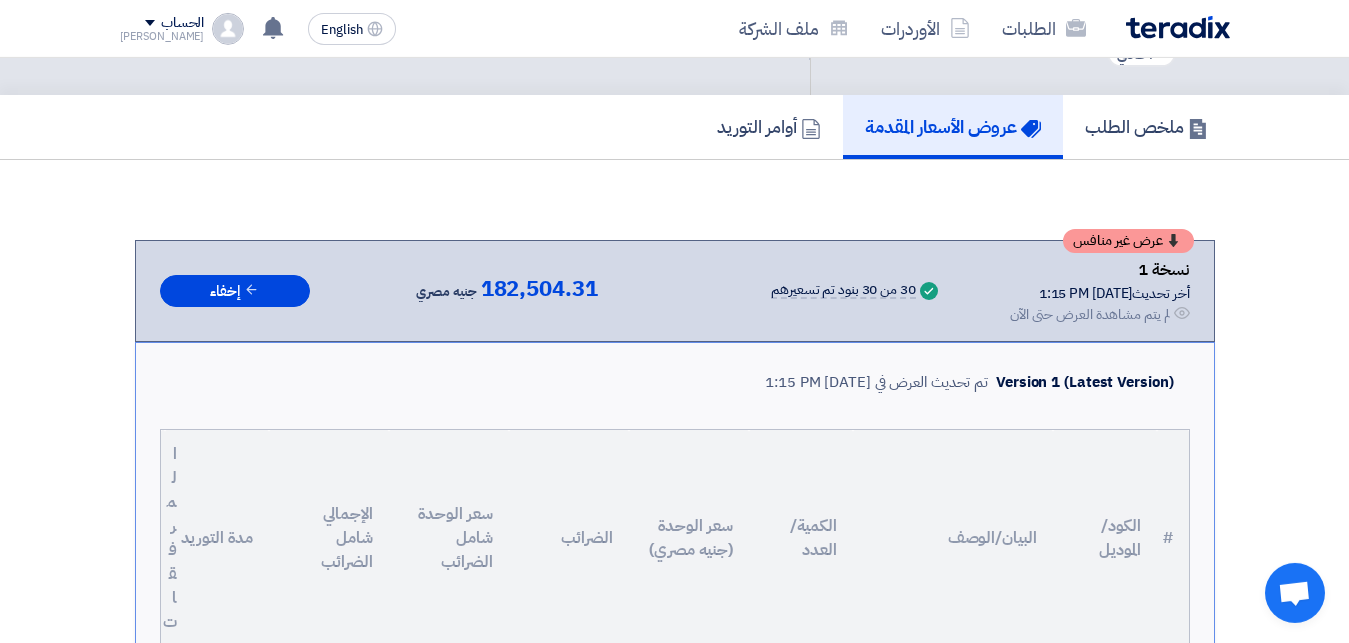 scroll, scrollTop: 0, scrollLeft: 0, axis: both 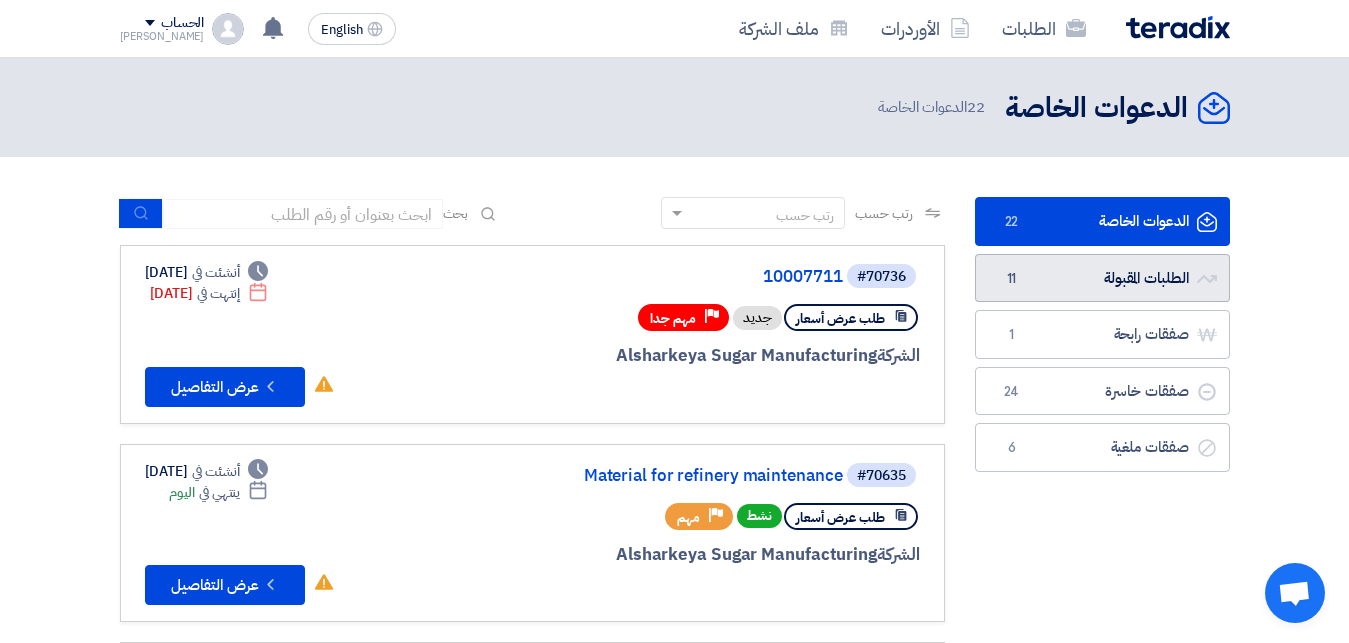 click on "الطلبات المقبولة
الطلبات المقبولة
11" 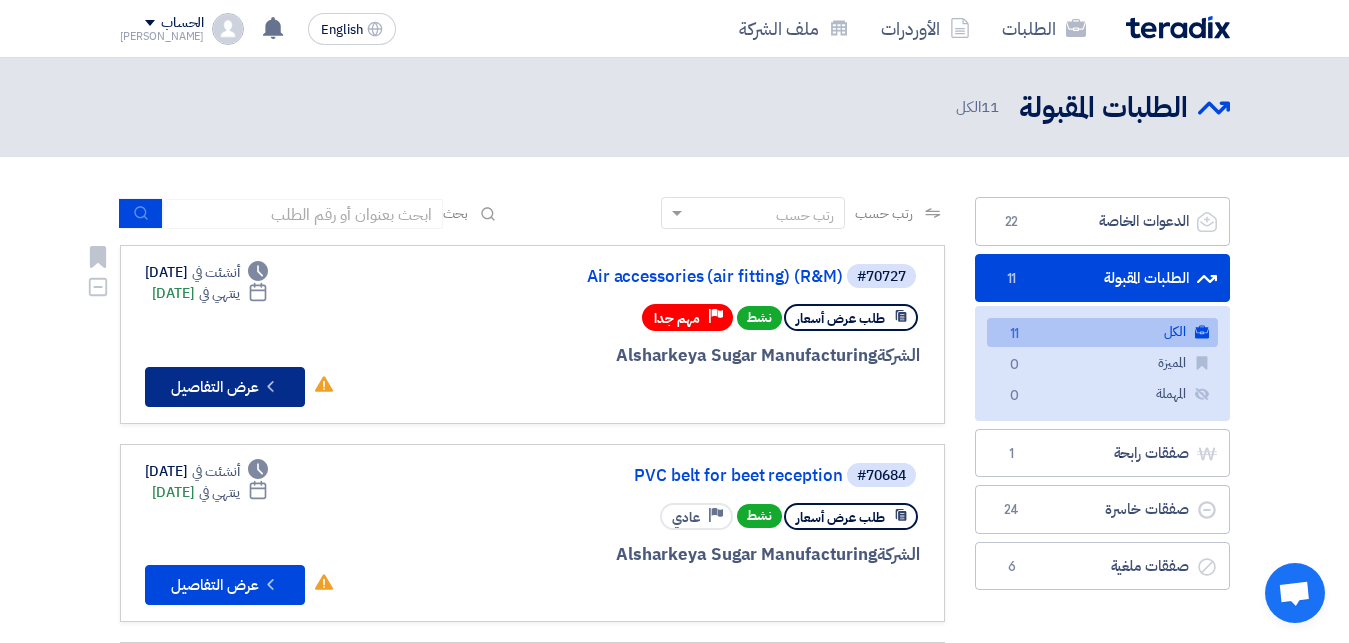 click on "Check details
عرض التفاصيل" 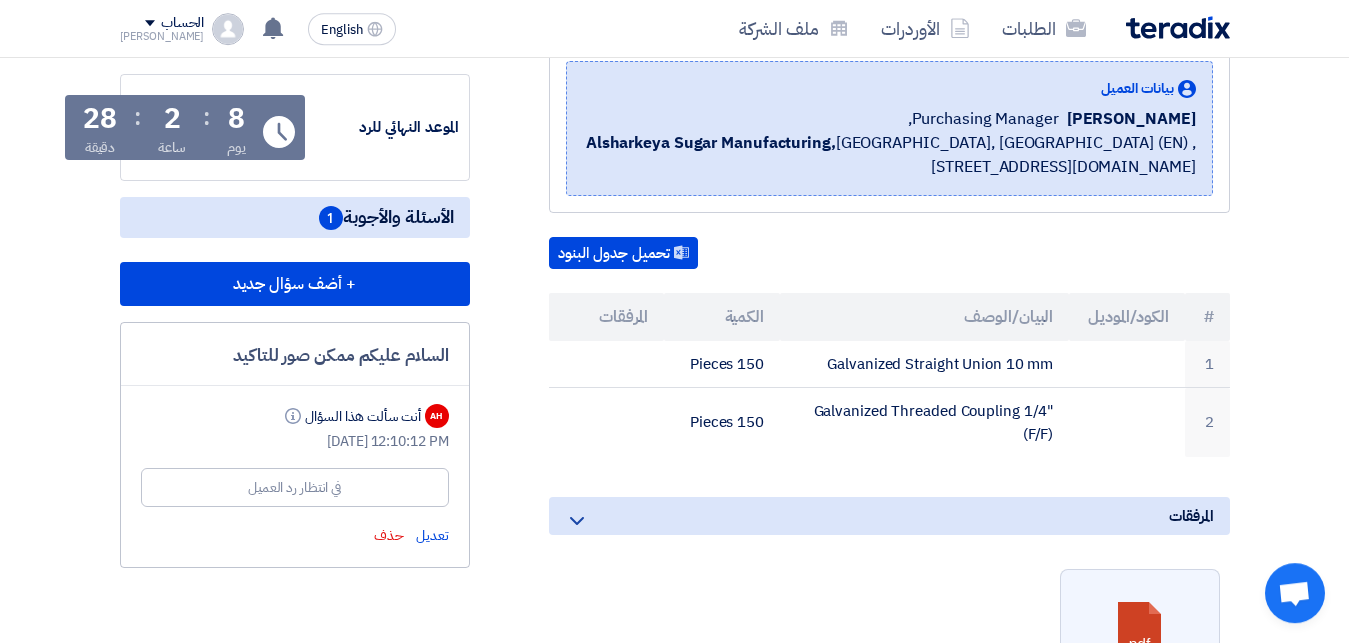 scroll, scrollTop: 357, scrollLeft: 0, axis: vertical 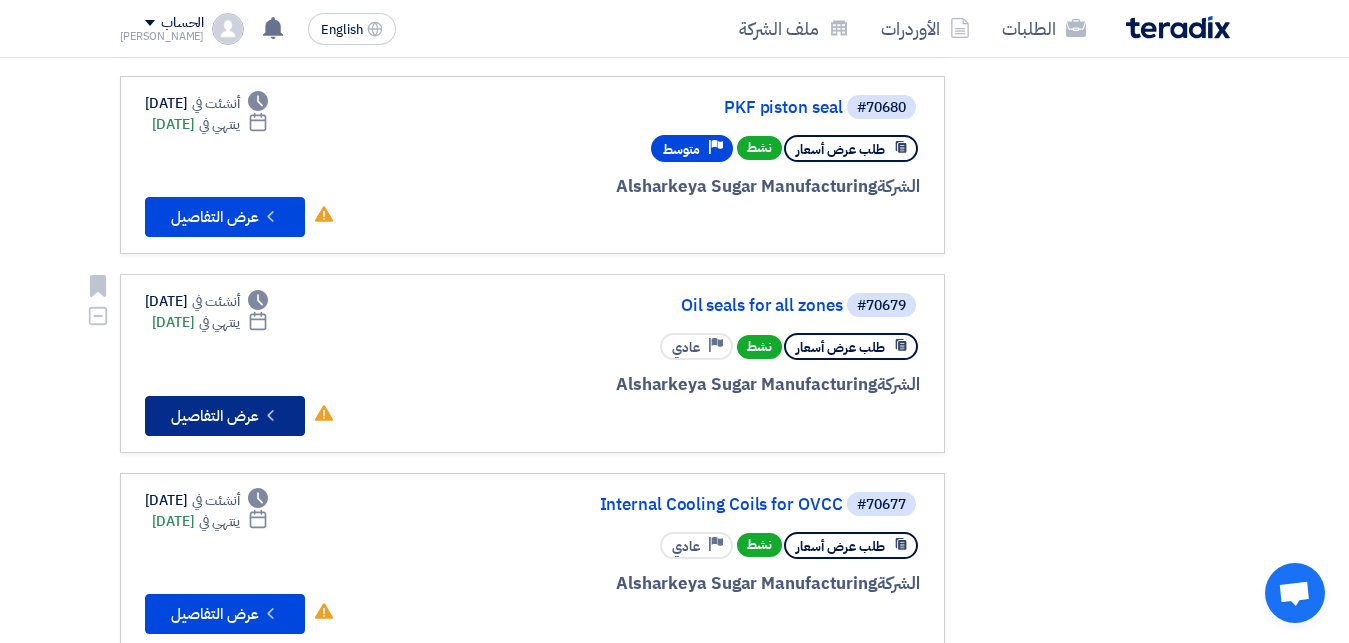 click on "Check details
عرض التفاصيل" 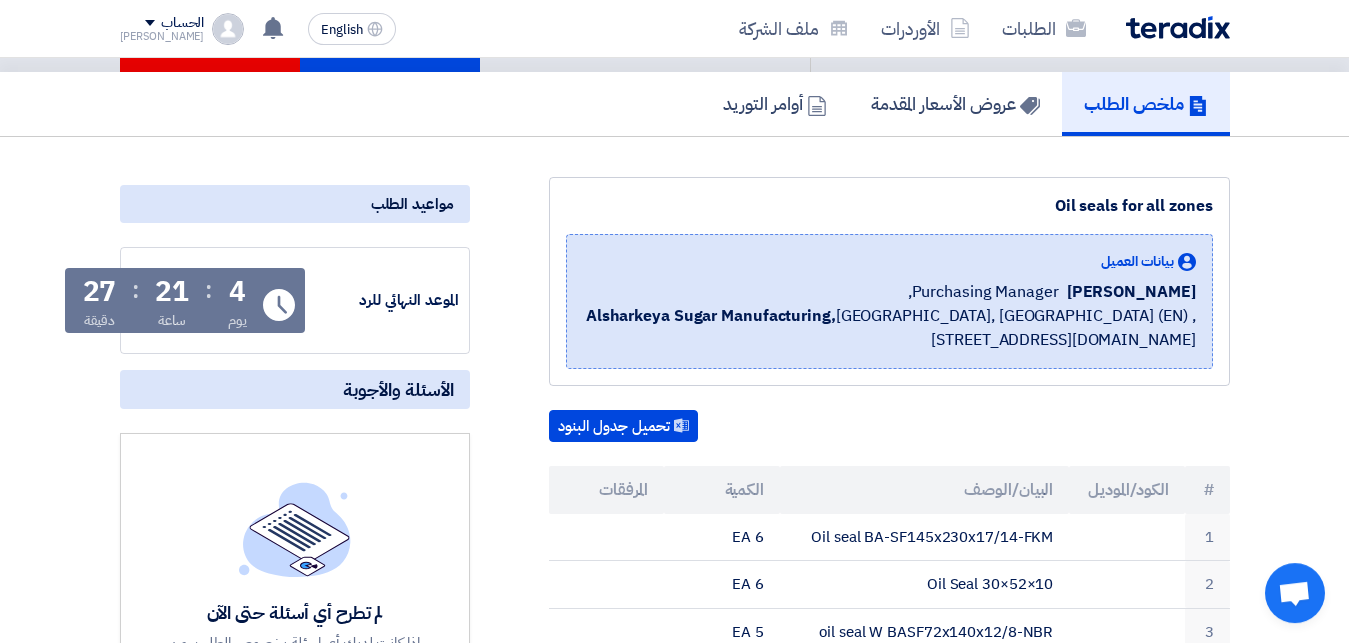 scroll, scrollTop: 0, scrollLeft: 0, axis: both 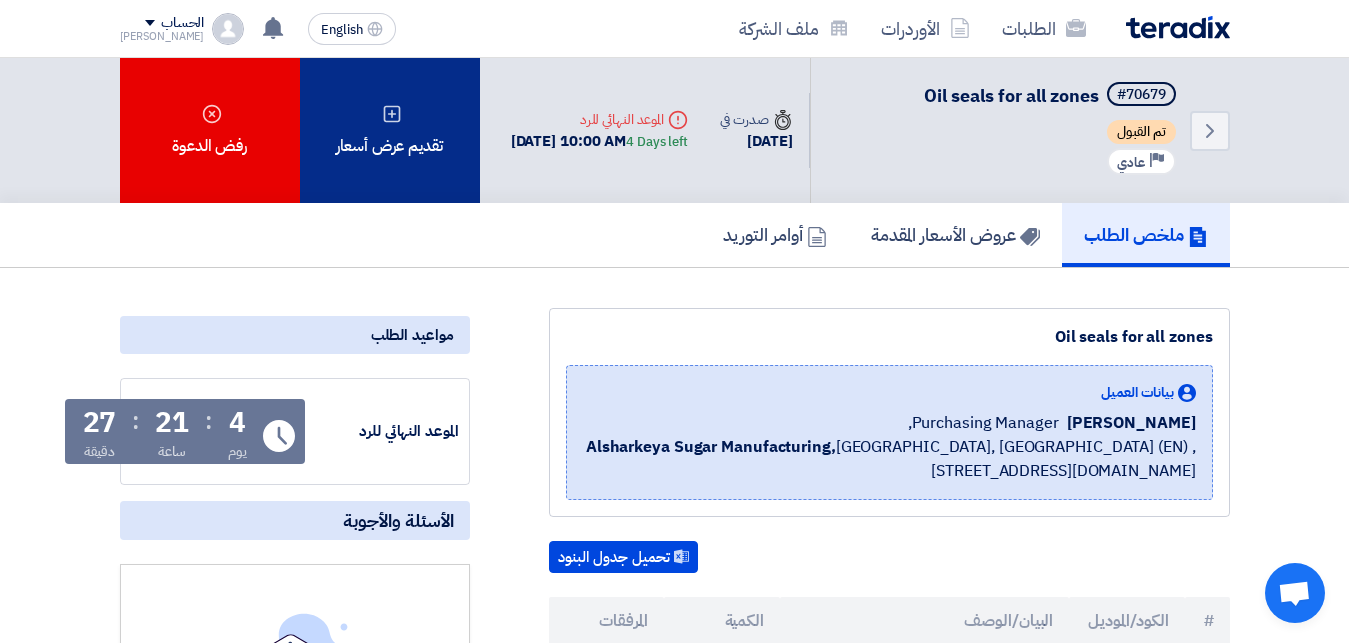 click 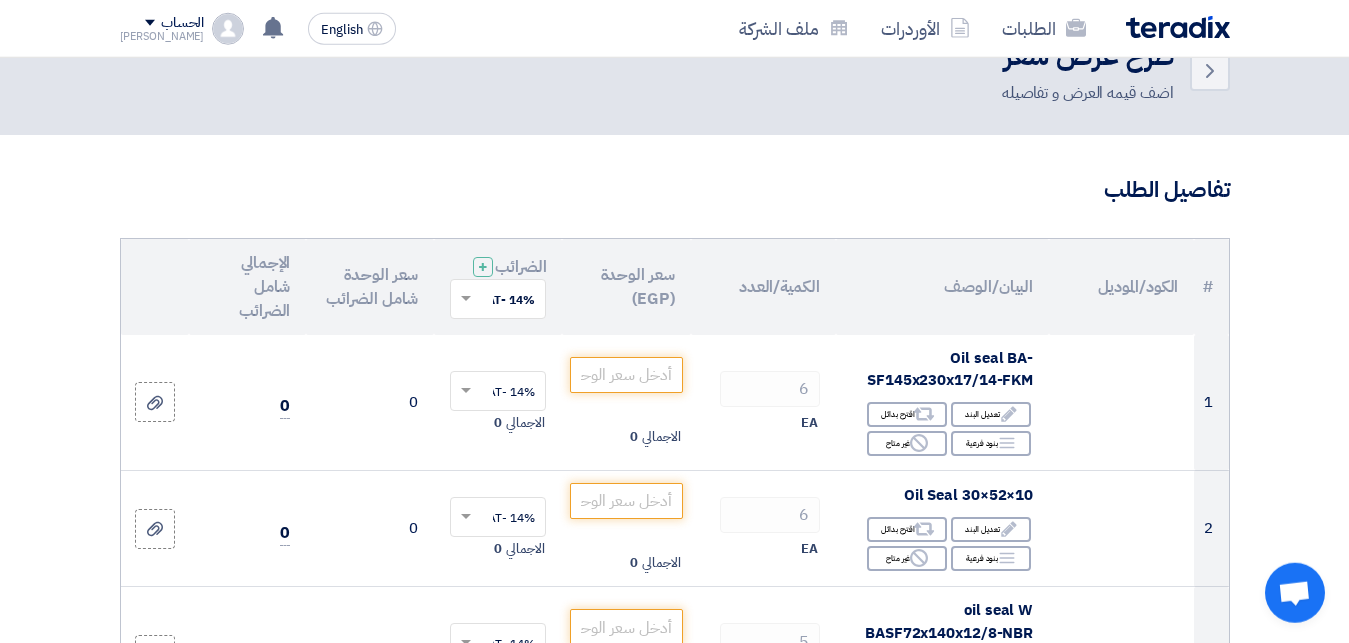 scroll, scrollTop: 0, scrollLeft: 0, axis: both 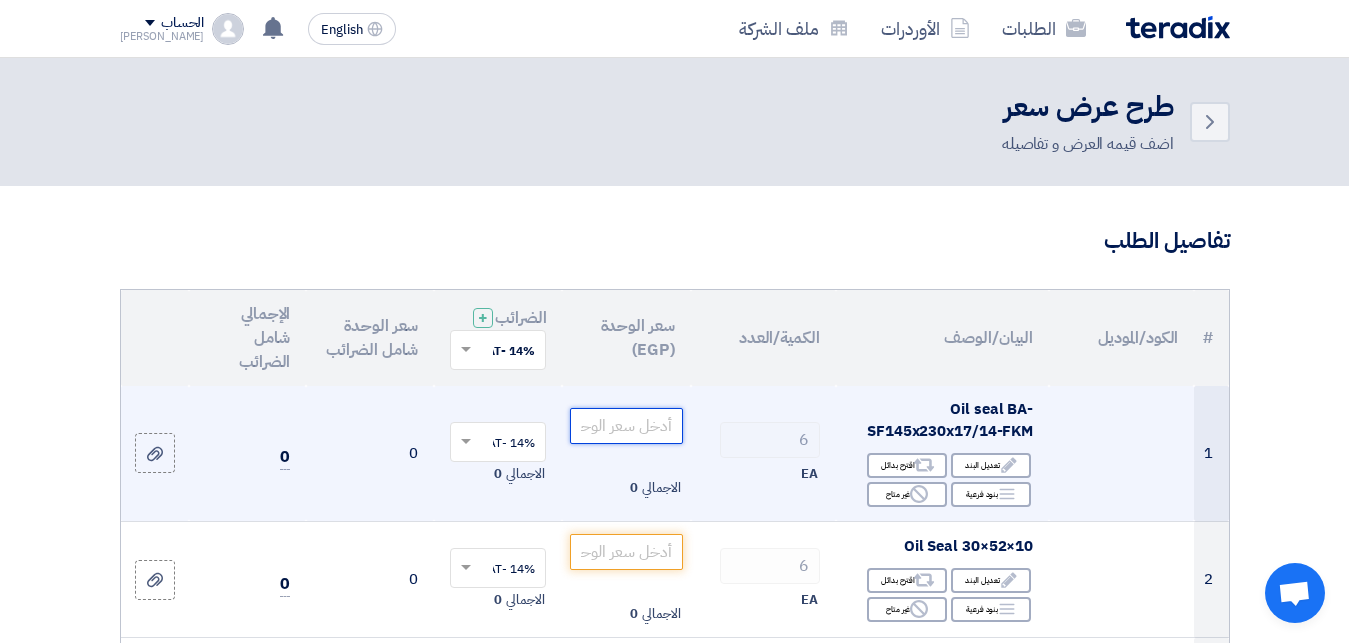 click 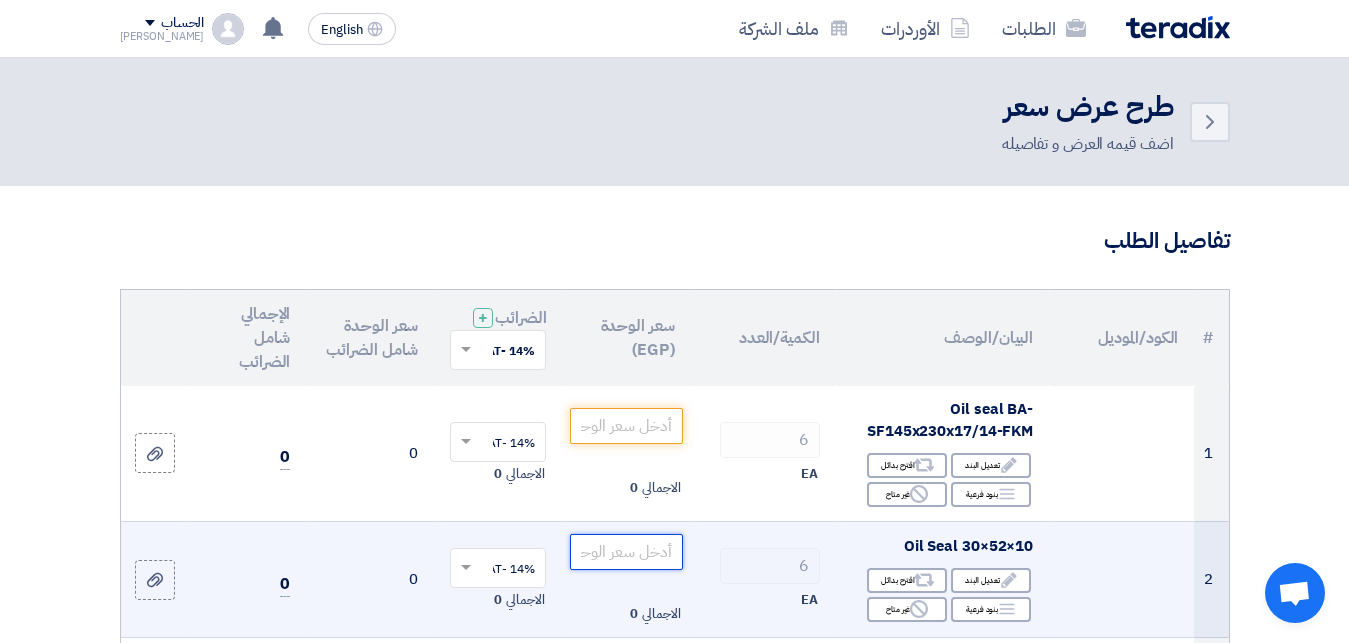 click 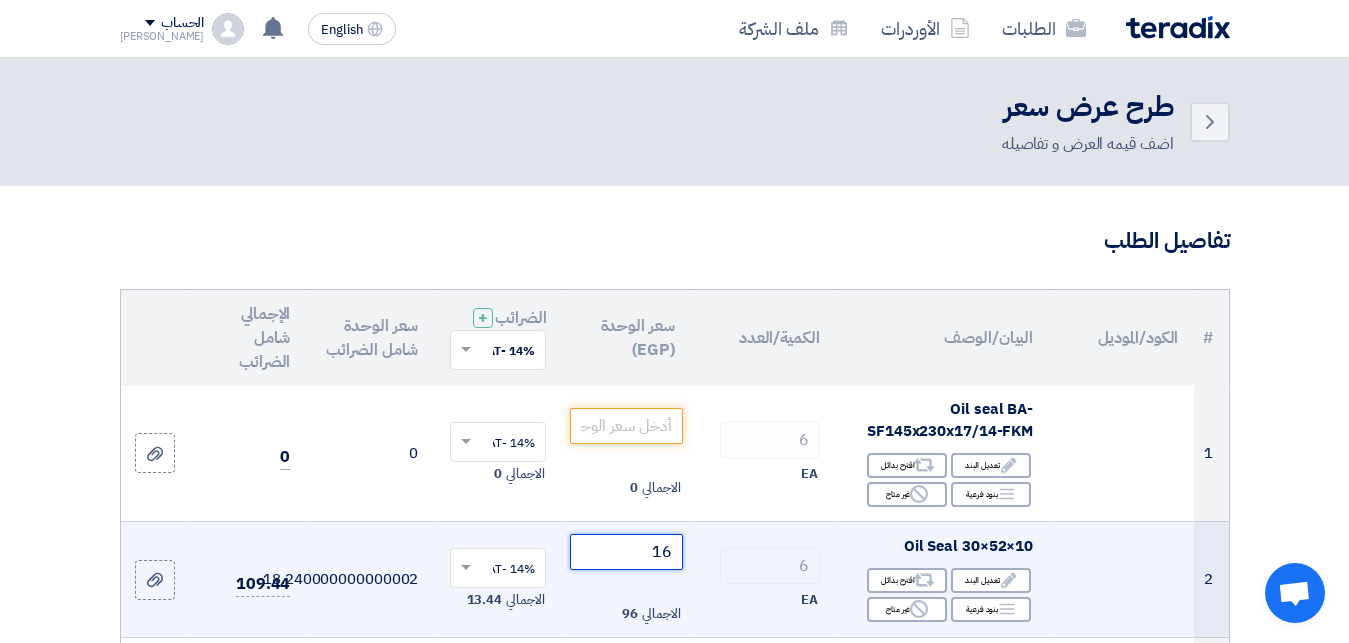 type on "1" 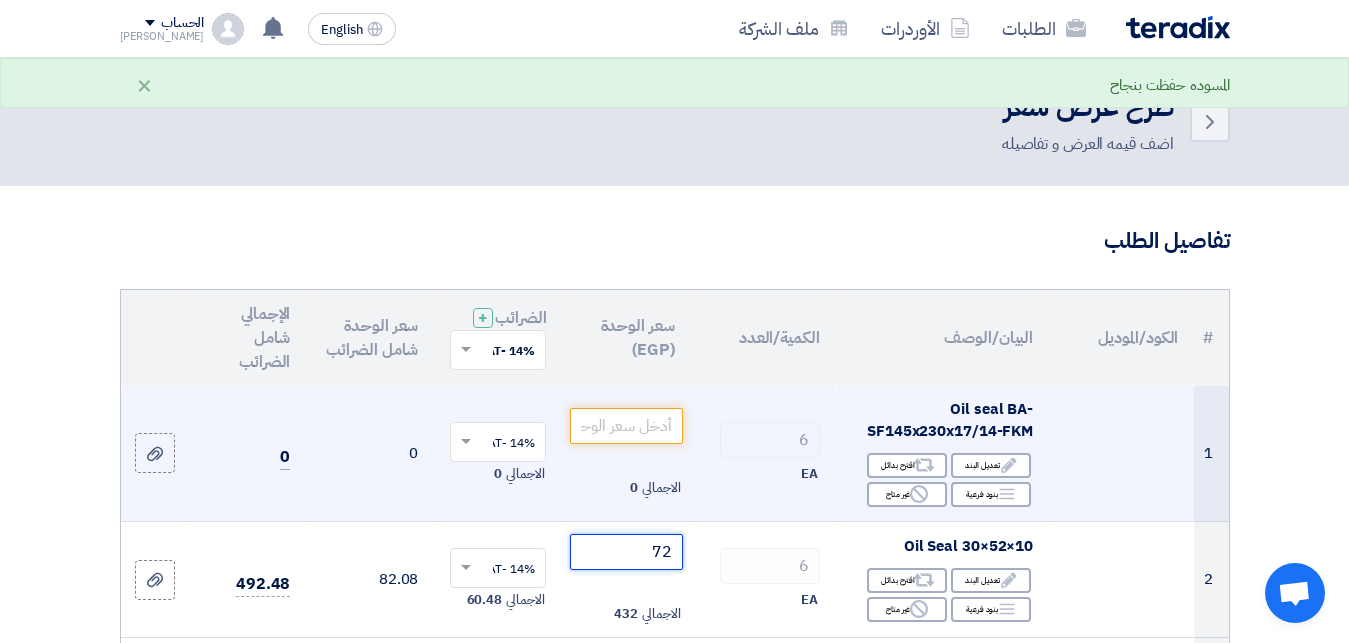 type on "72" 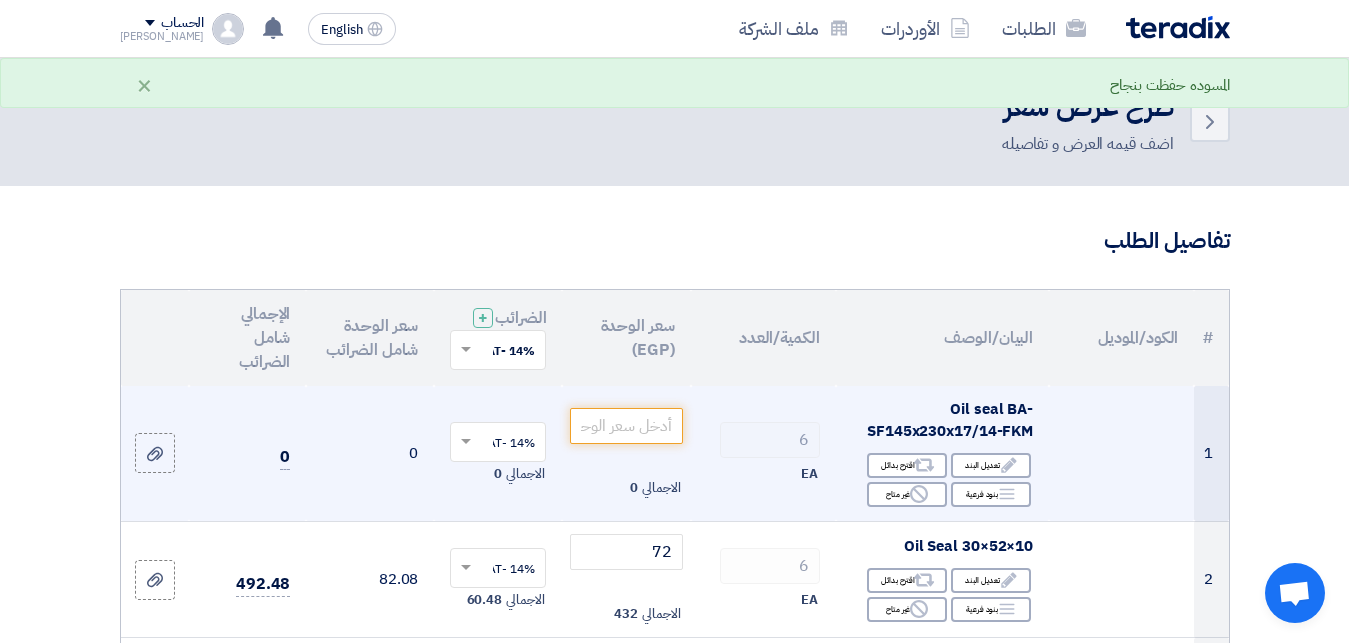 click on "6
EA" 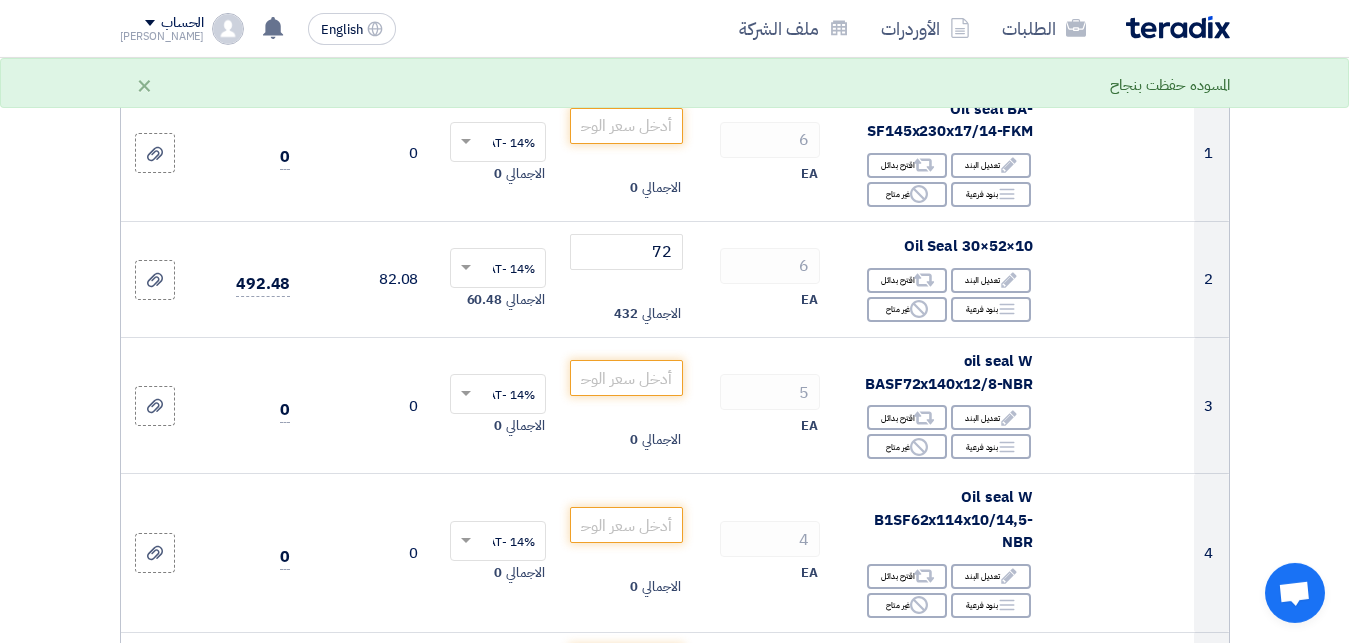 scroll, scrollTop: 306, scrollLeft: 0, axis: vertical 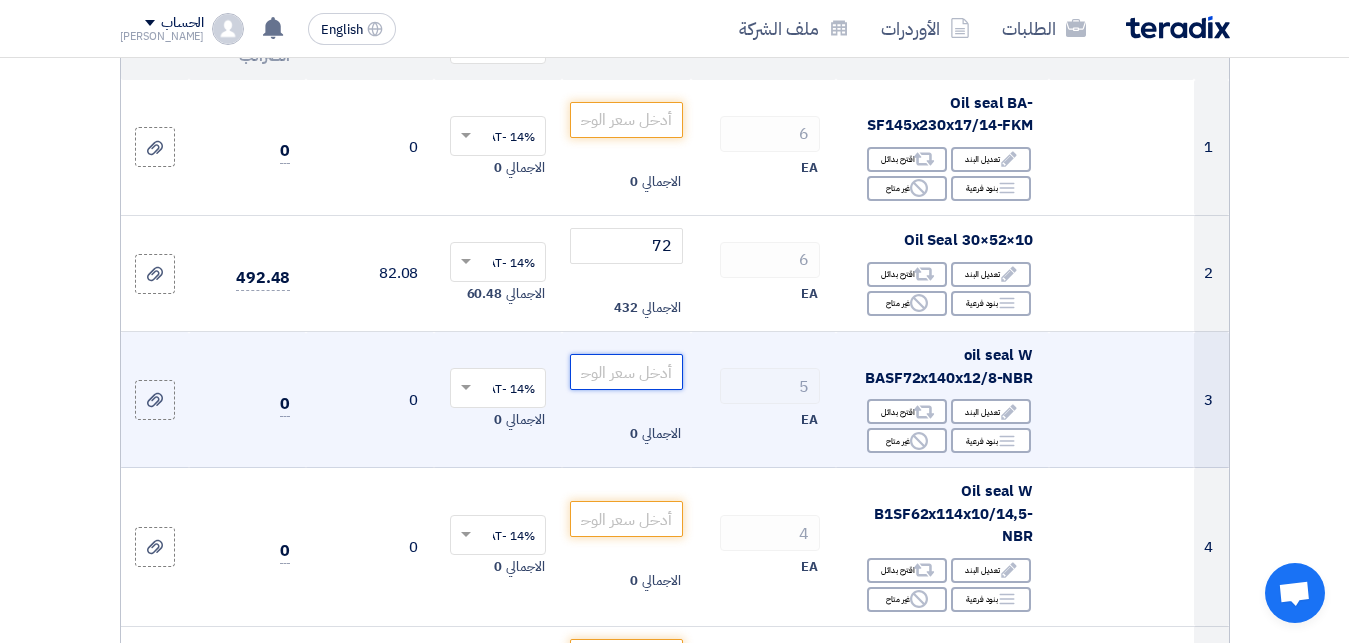 click 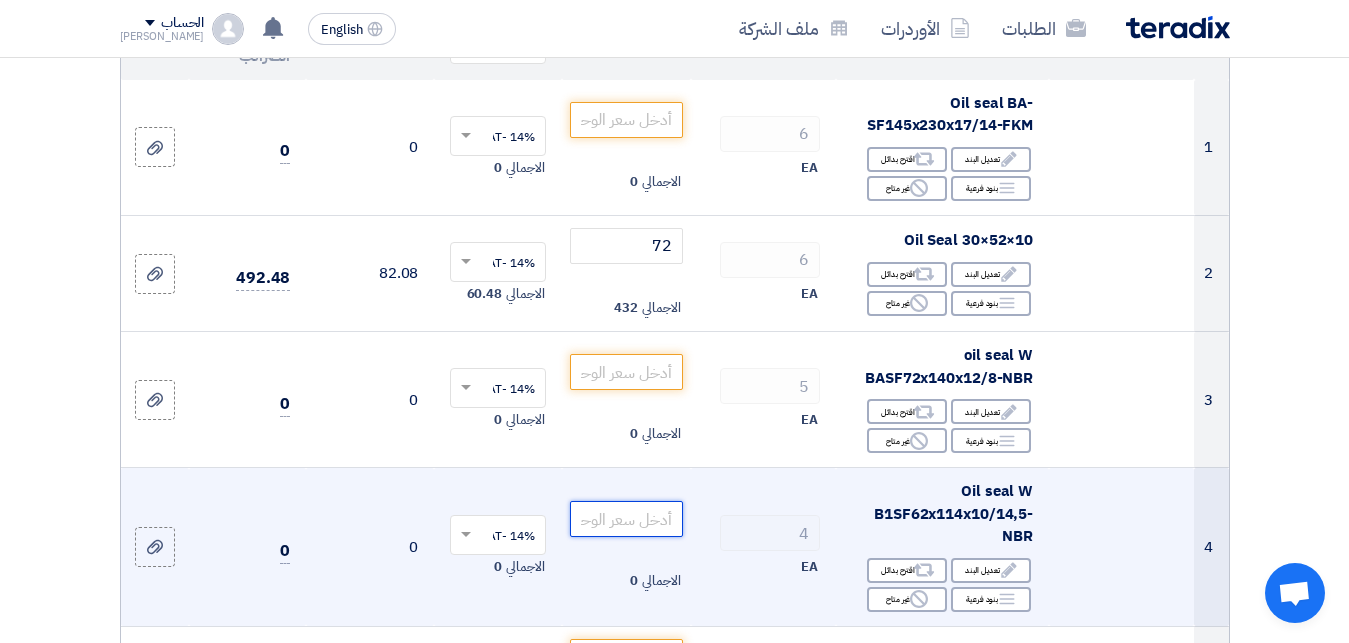 click 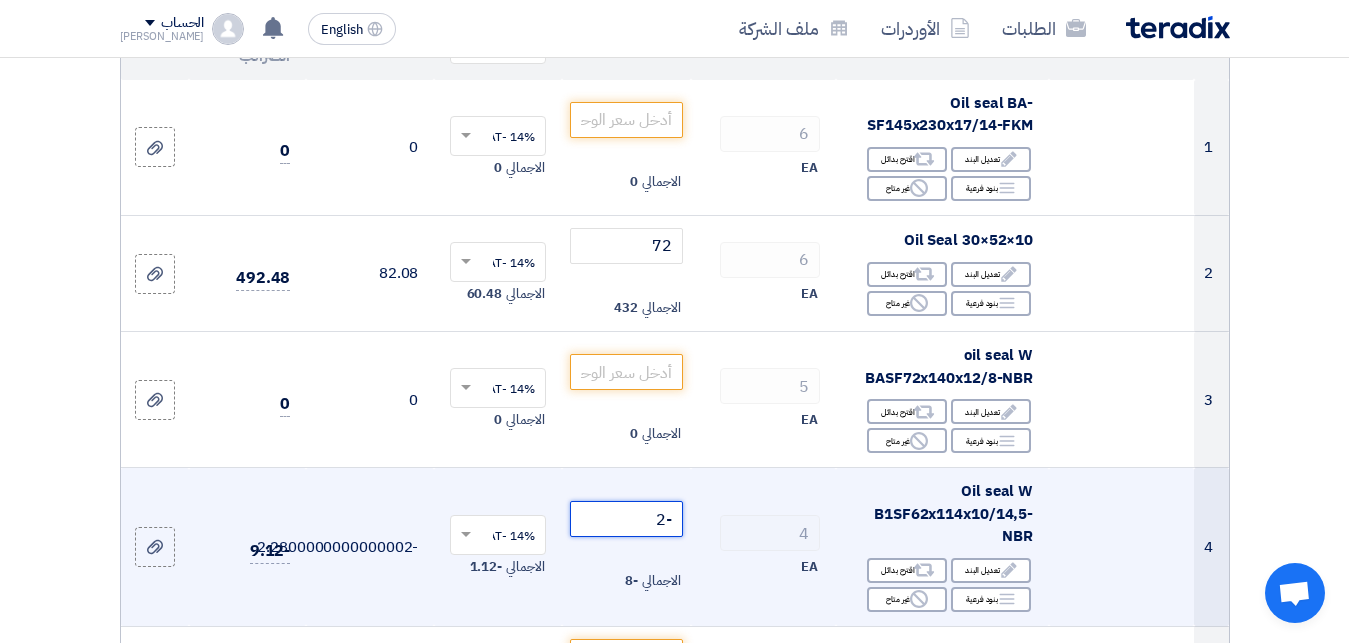 type on "-3" 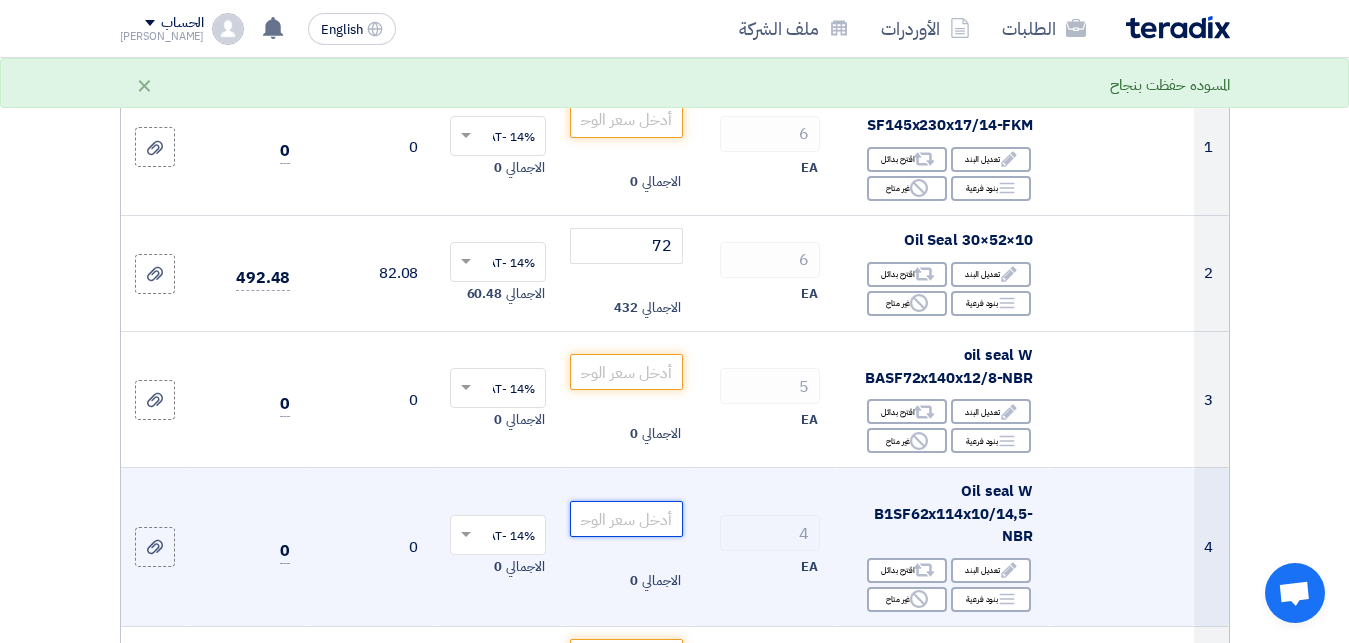drag, startPoint x: 610, startPoint y: 539, endPoint x: 662, endPoint y: 539, distance: 52 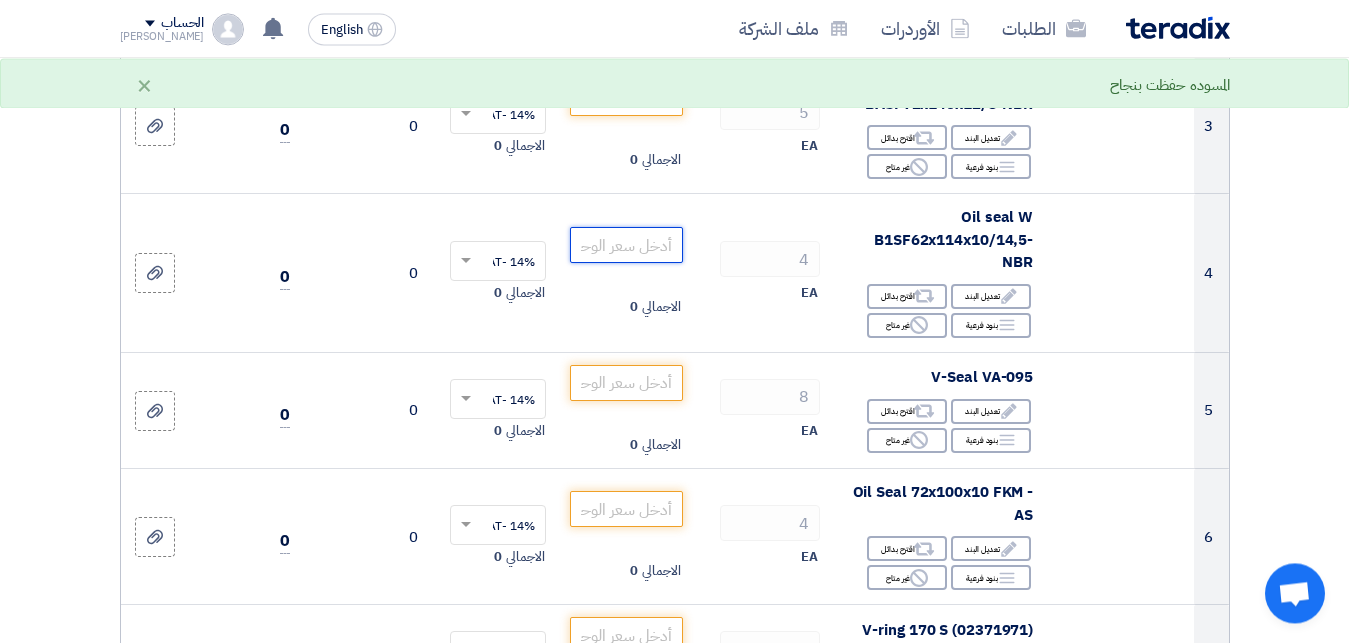 scroll, scrollTop: 612, scrollLeft: 0, axis: vertical 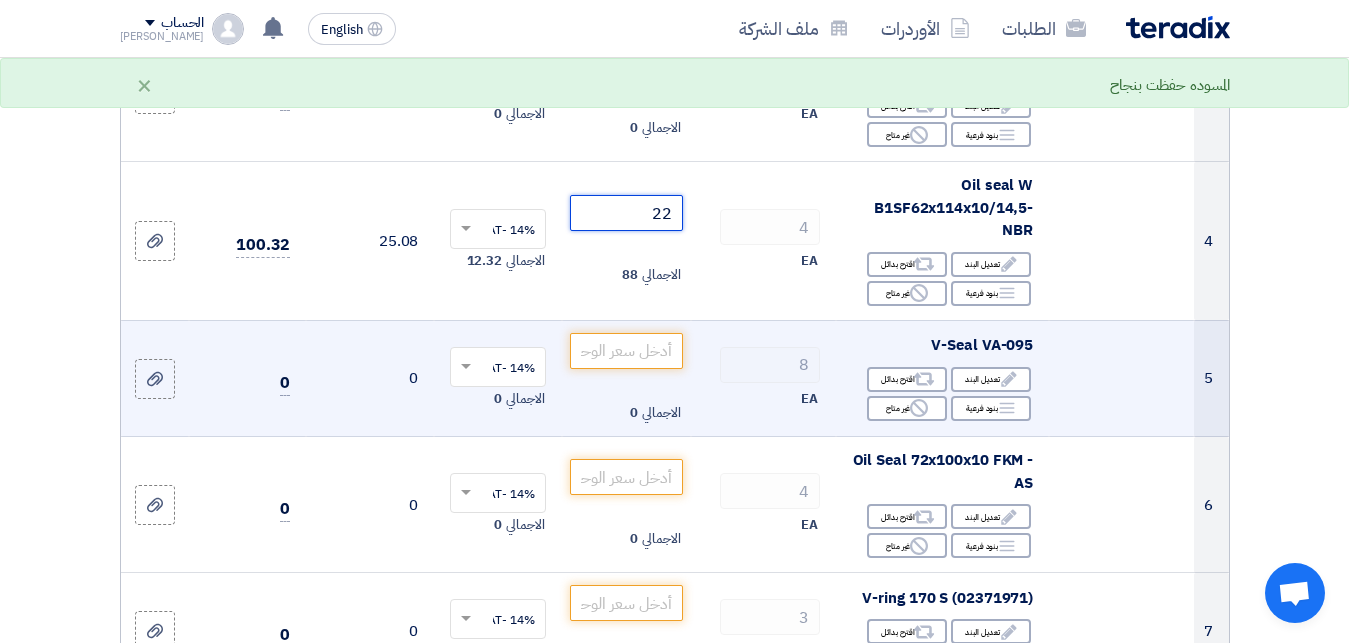 type on "2" 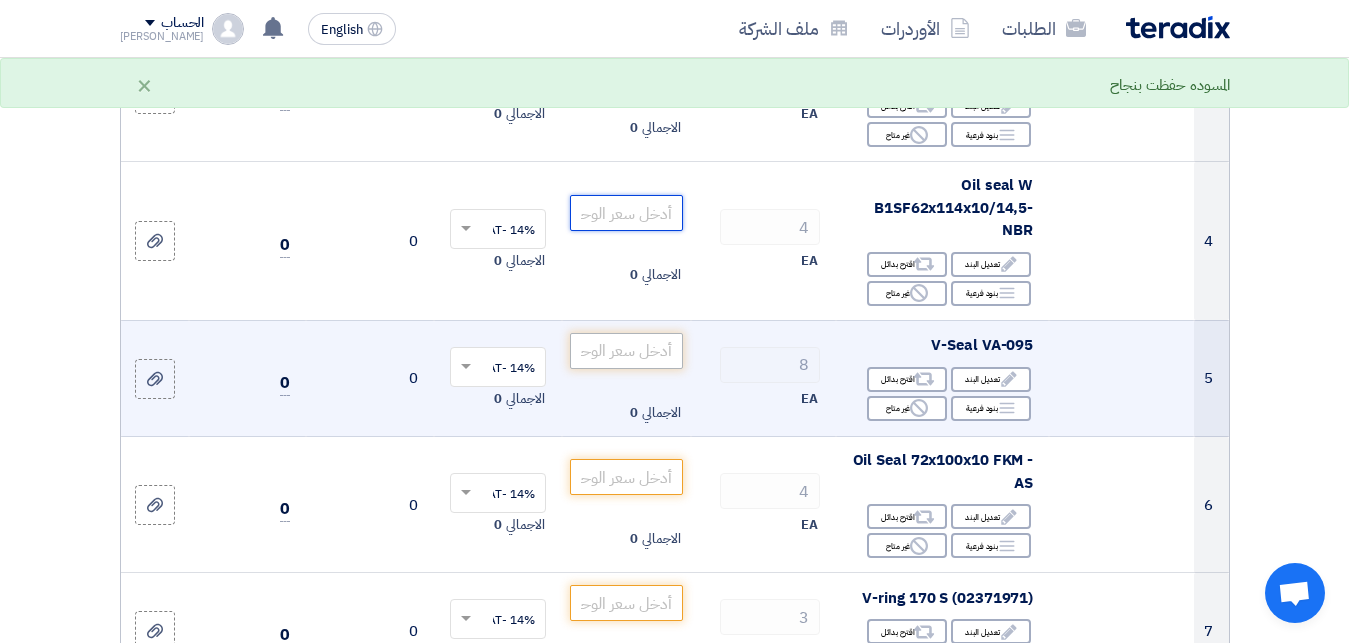 type 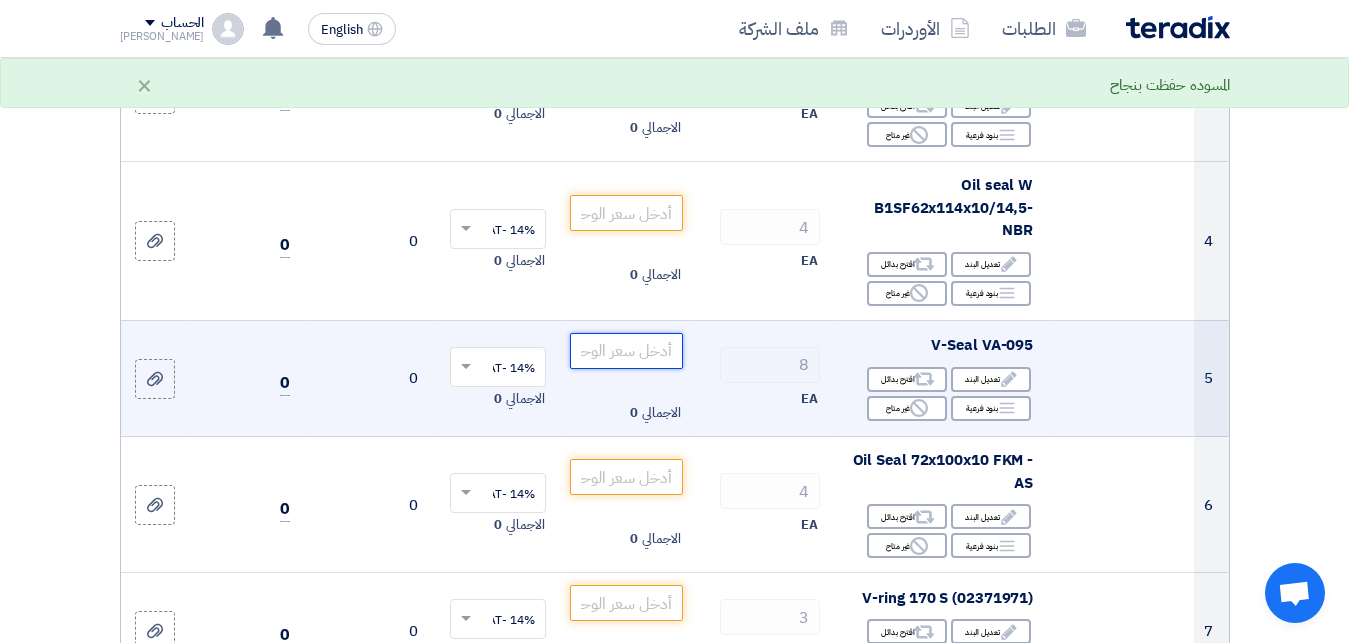 click 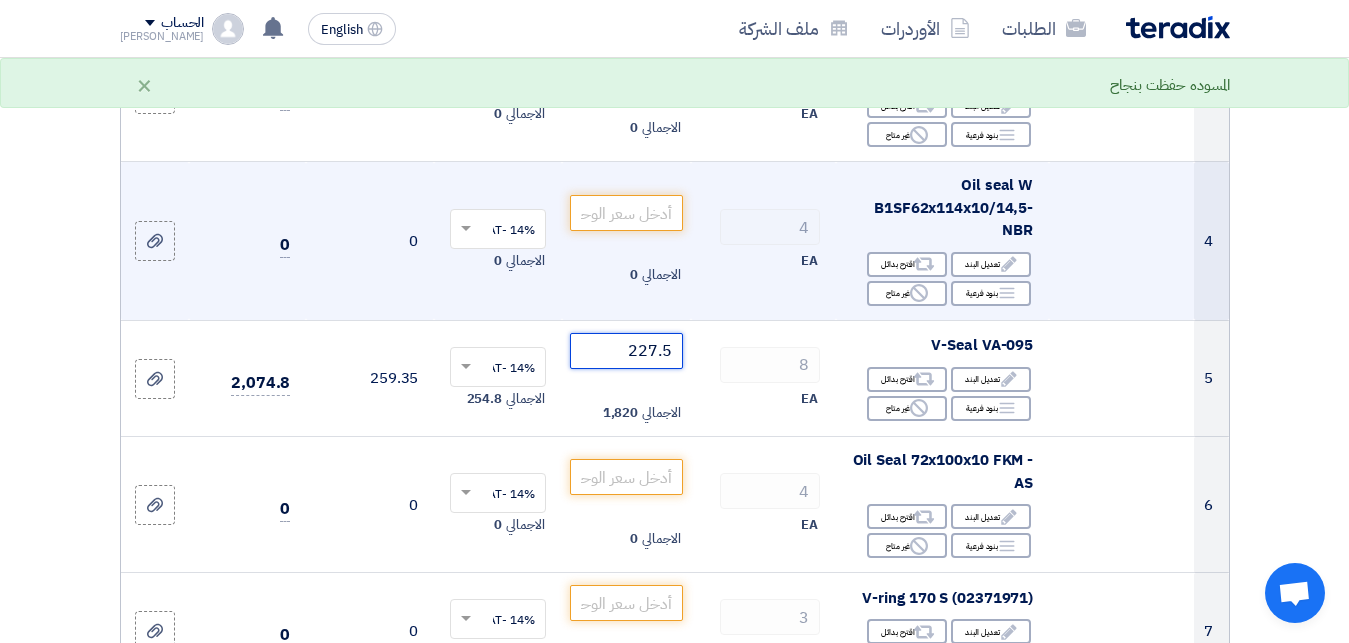 type on "227.5" 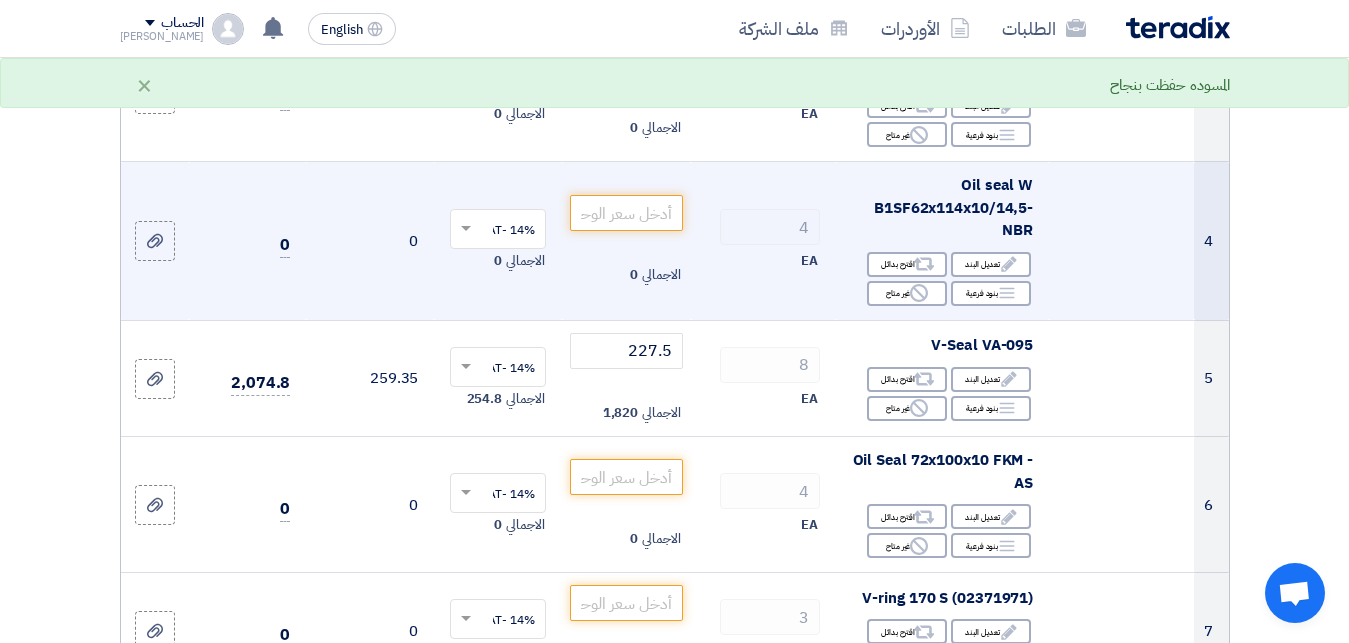 click on "4
EA" 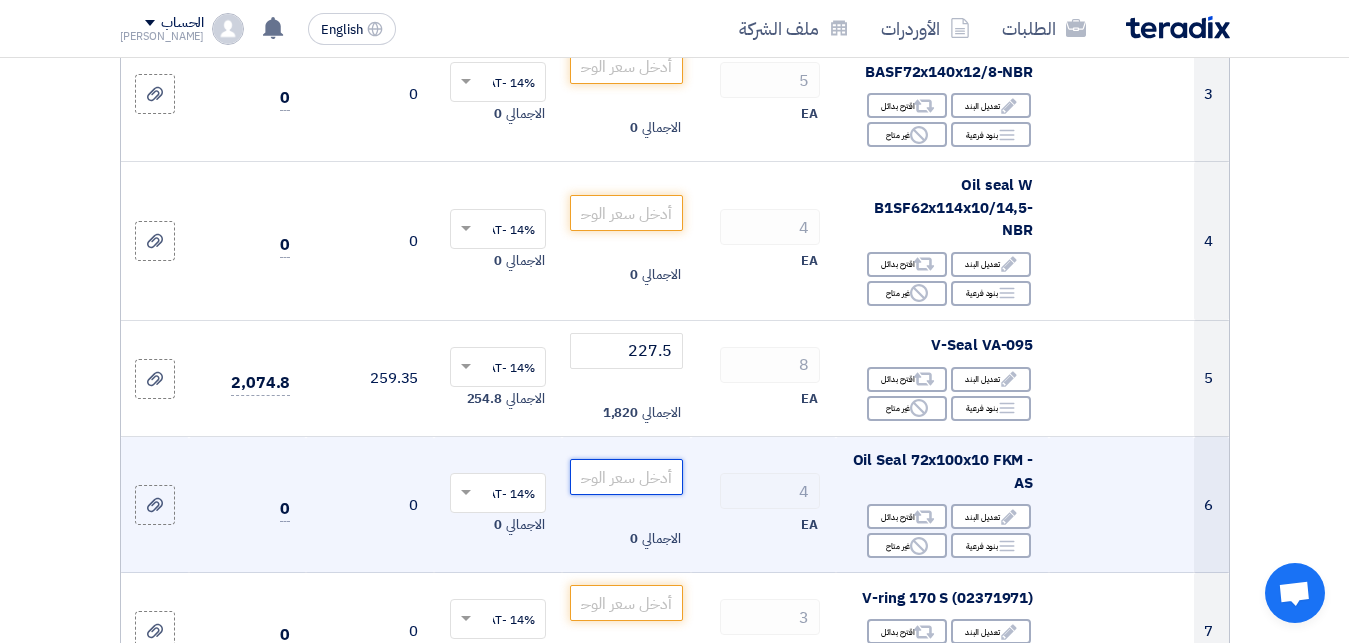 click 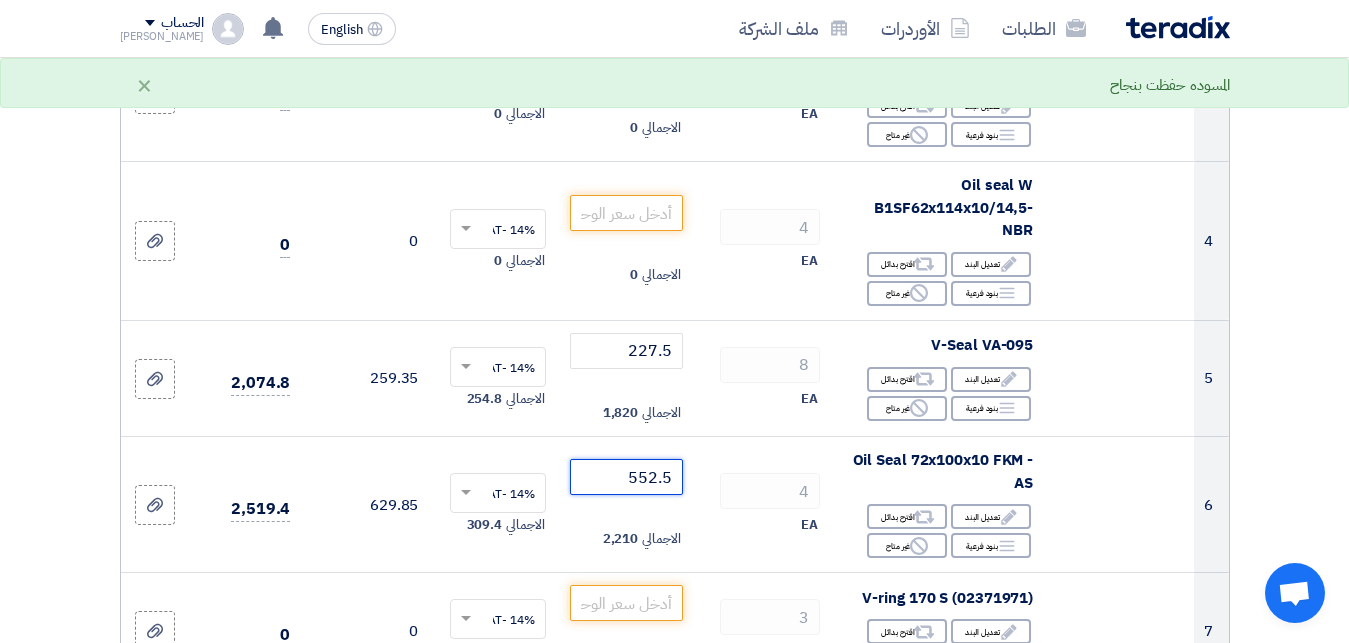 type on "552.5" 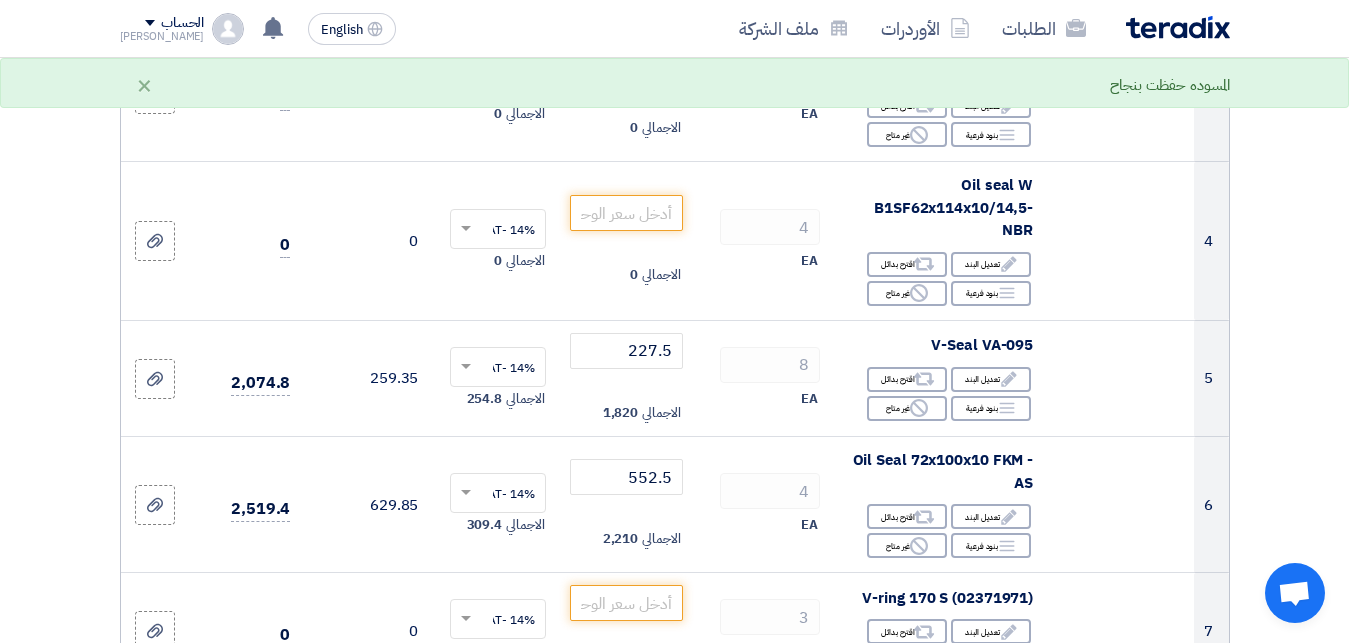 click on "تفاصيل الطلب
#
الكود/الموديل
البيان/الوصف
الكمية/العدد
سعر الوحدة (EGP)
الضرائب
+
'Select taxes...
14% -VAT" 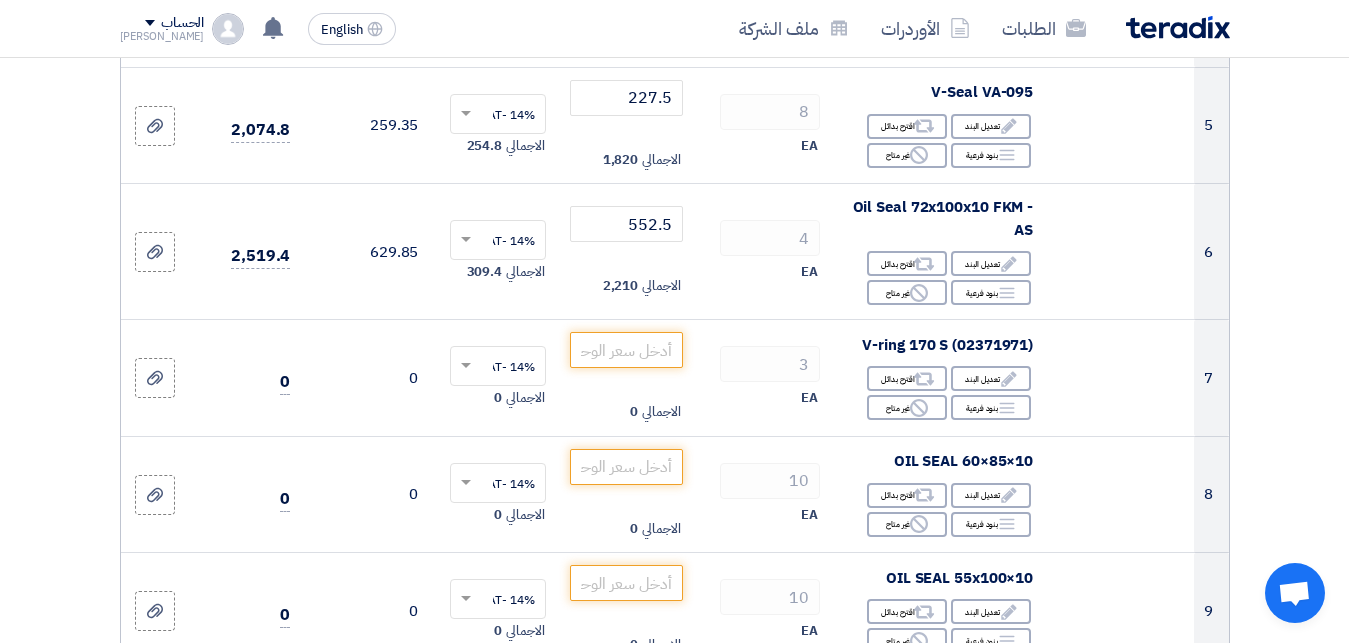 scroll, scrollTop: 867, scrollLeft: 0, axis: vertical 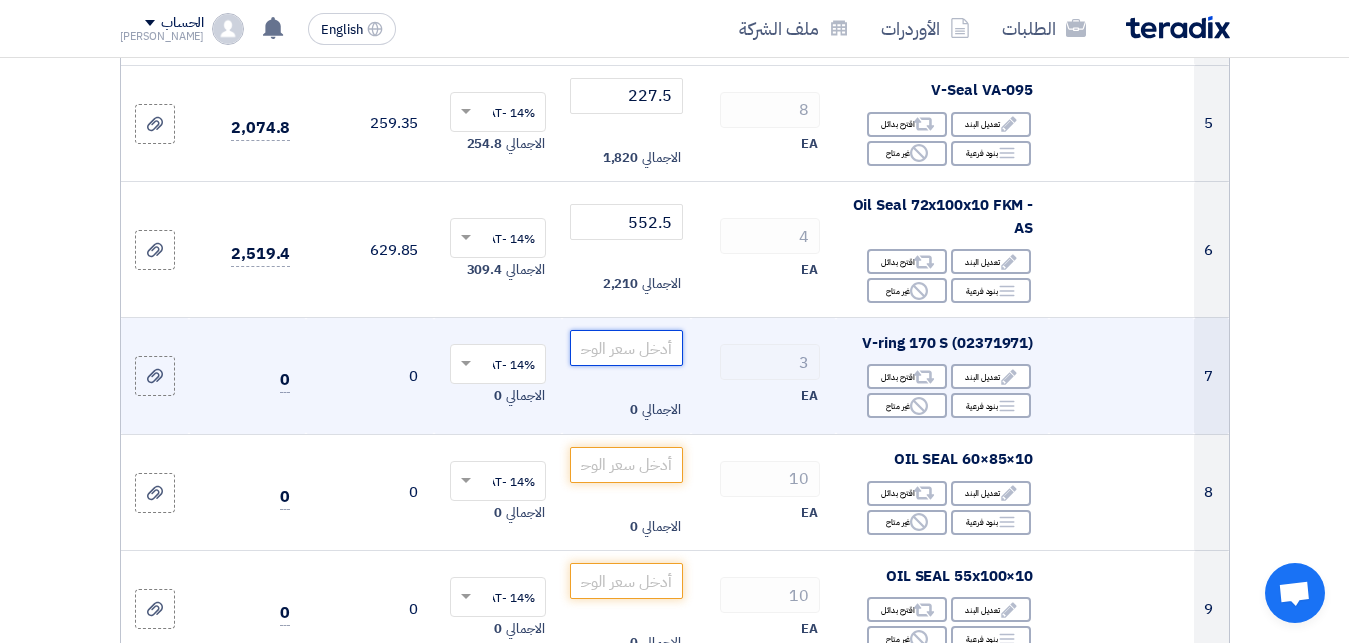 click 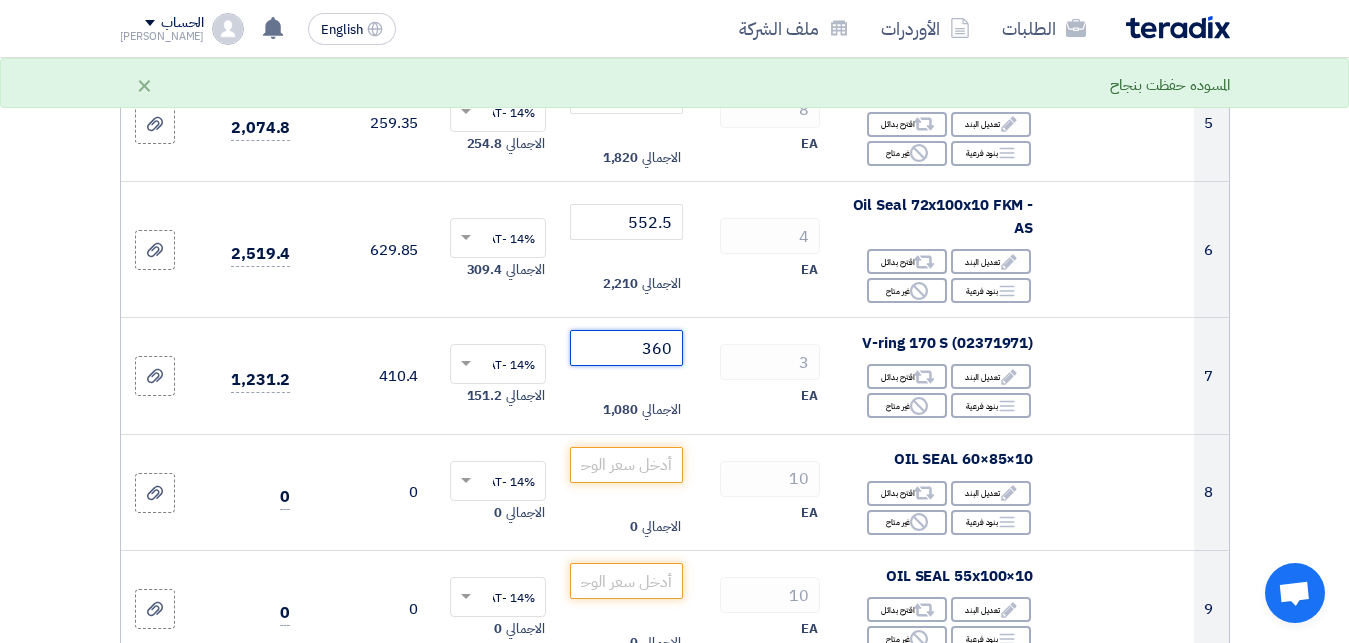 type on "360" 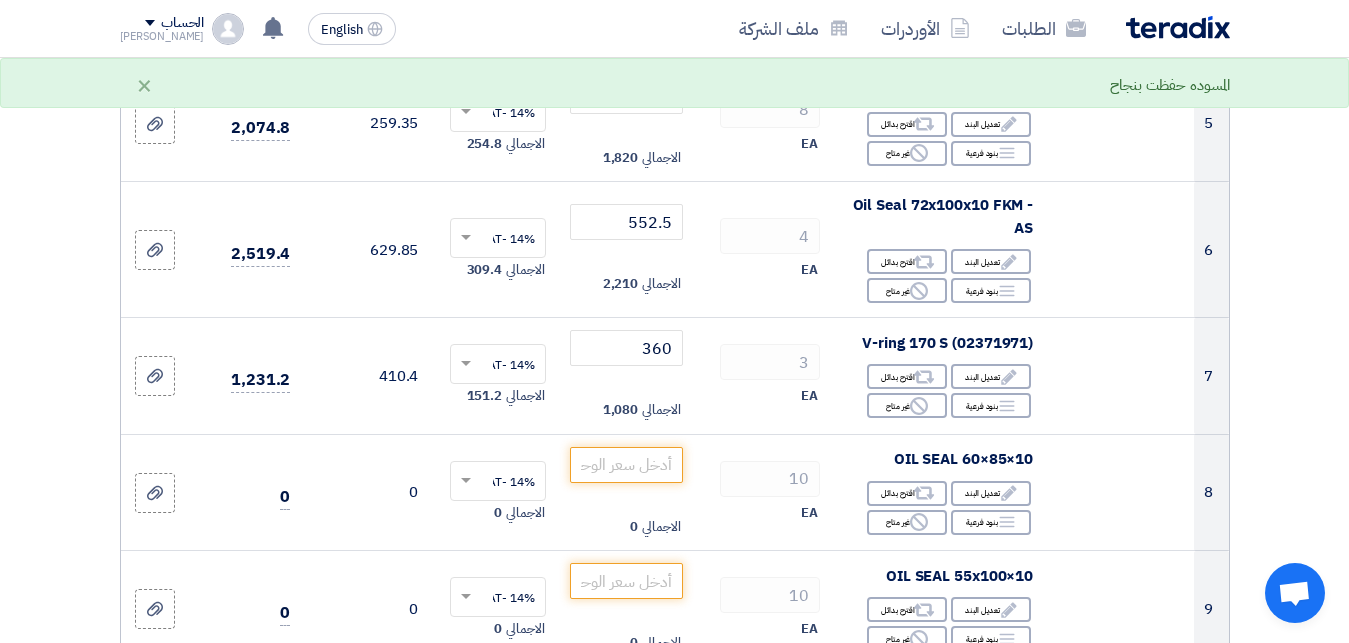 click on "تفاصيل الطلب
#
الكود/الموديل
البيان/الوصف
الكمية/العدد
سعر الوحدة (EGP)
الضرائب
+
'Select taxes...
14% -VAT" 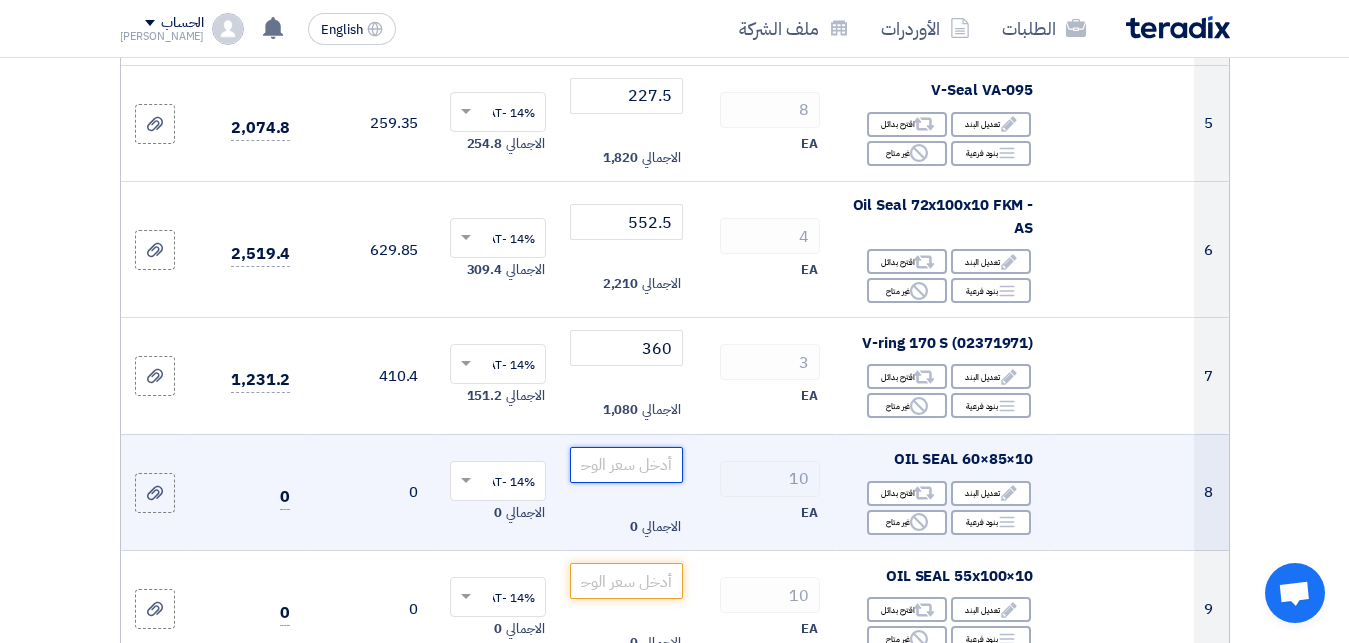 click 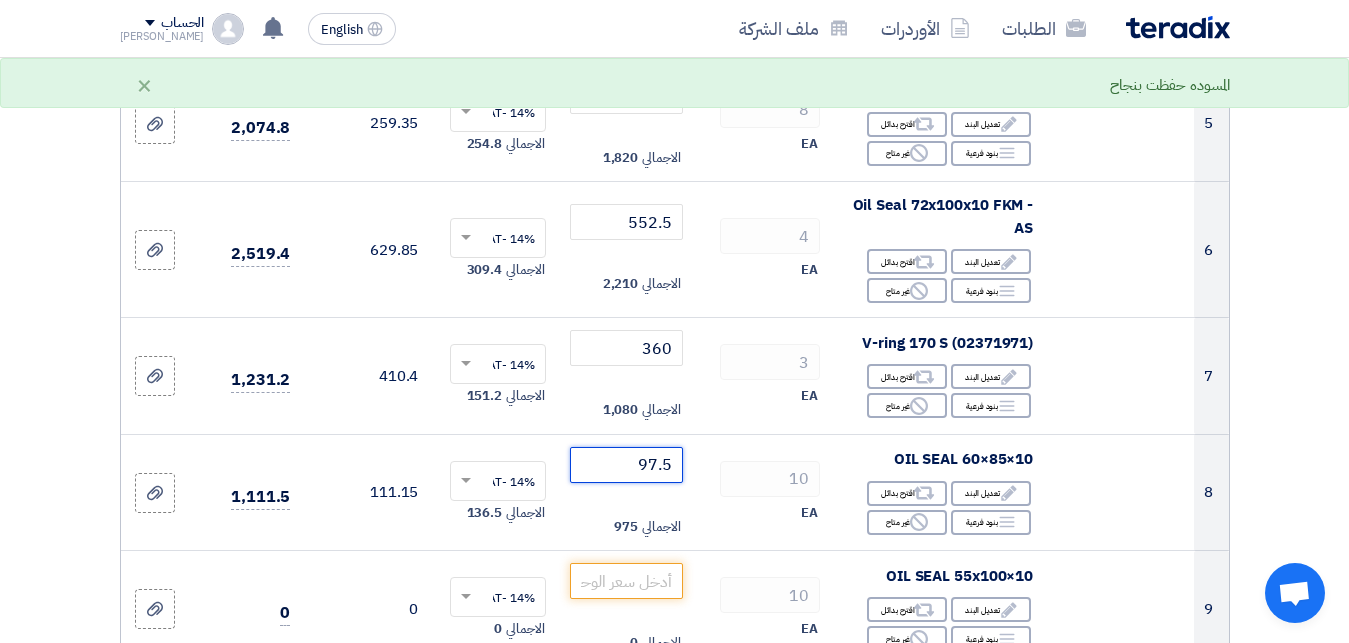 type on "97.5" 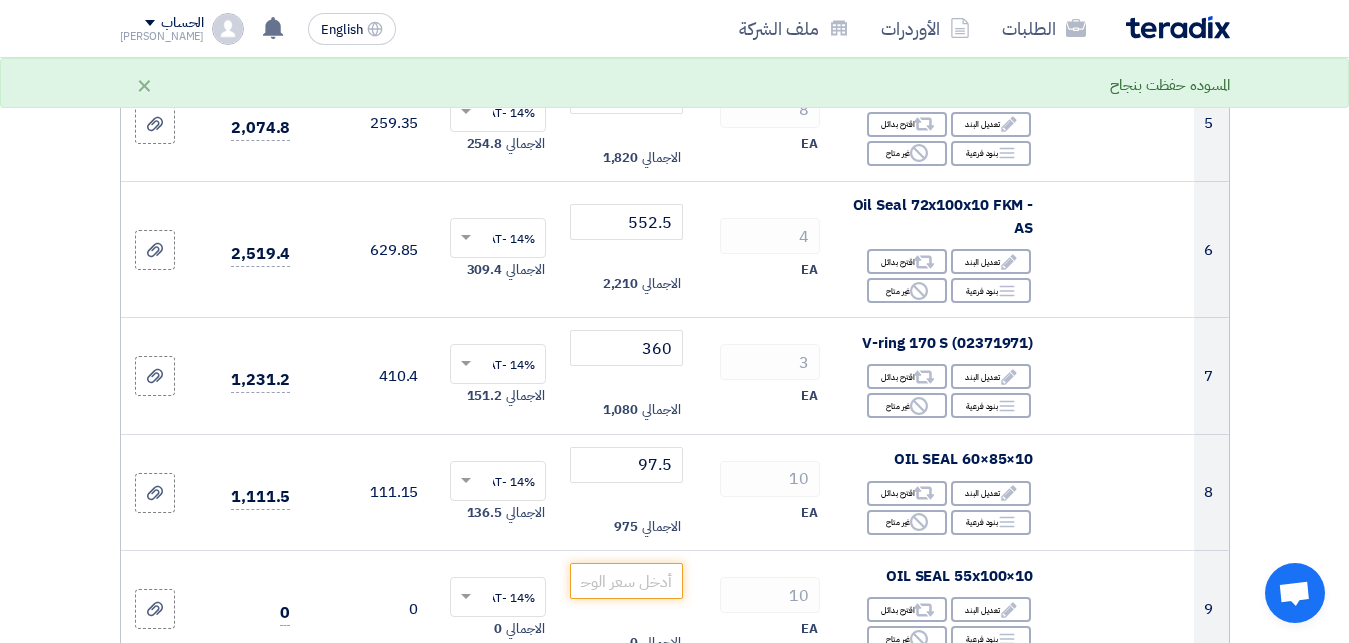 click on "تفاصيل الطلب
#
الكود/الموديل
البيان/الوصف
الكمية/العدد
سعر الوحدة (EGP)
الضرائب
+
'Select taxes...
14% -VAT" 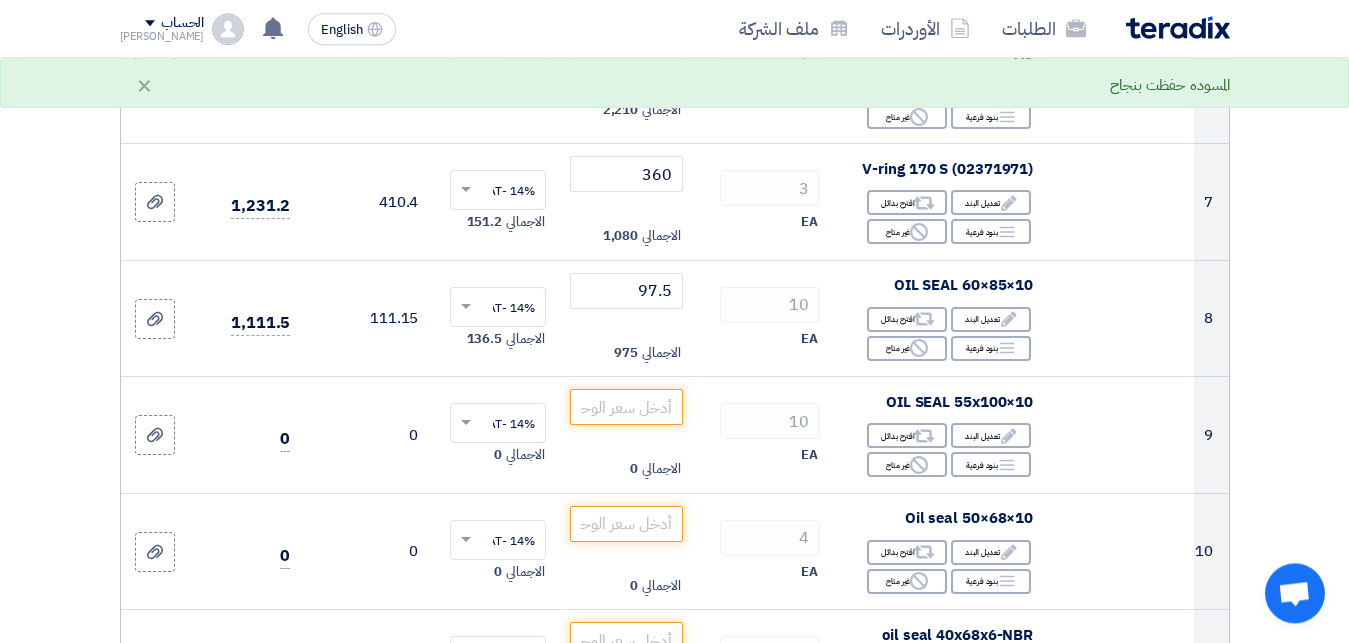scroll, scrollTop: 1071, scrollLeft: 0, axis: vertical 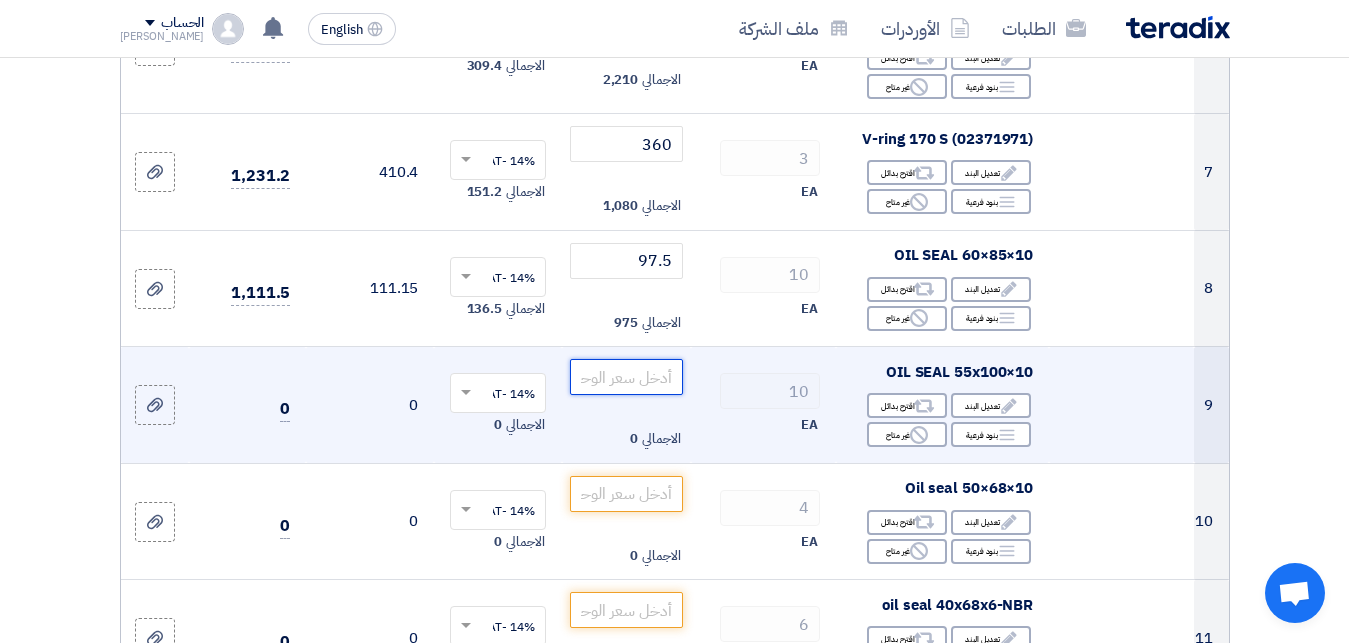 click 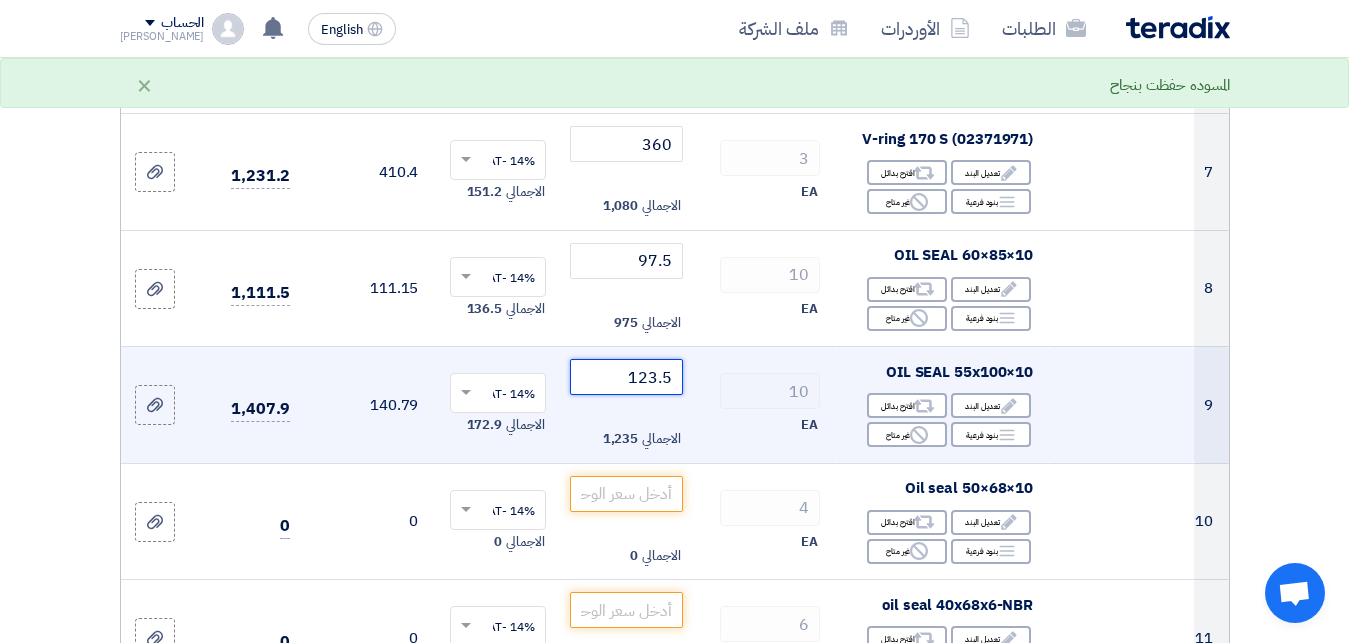 type on "123.5" 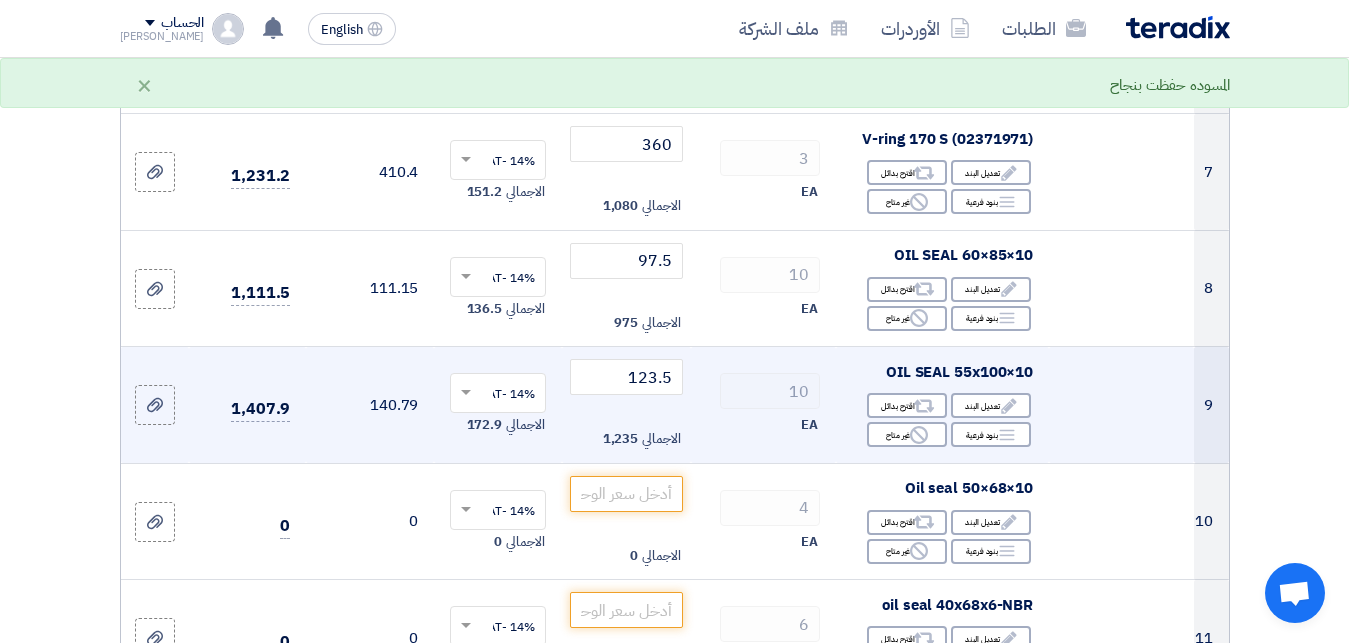 click 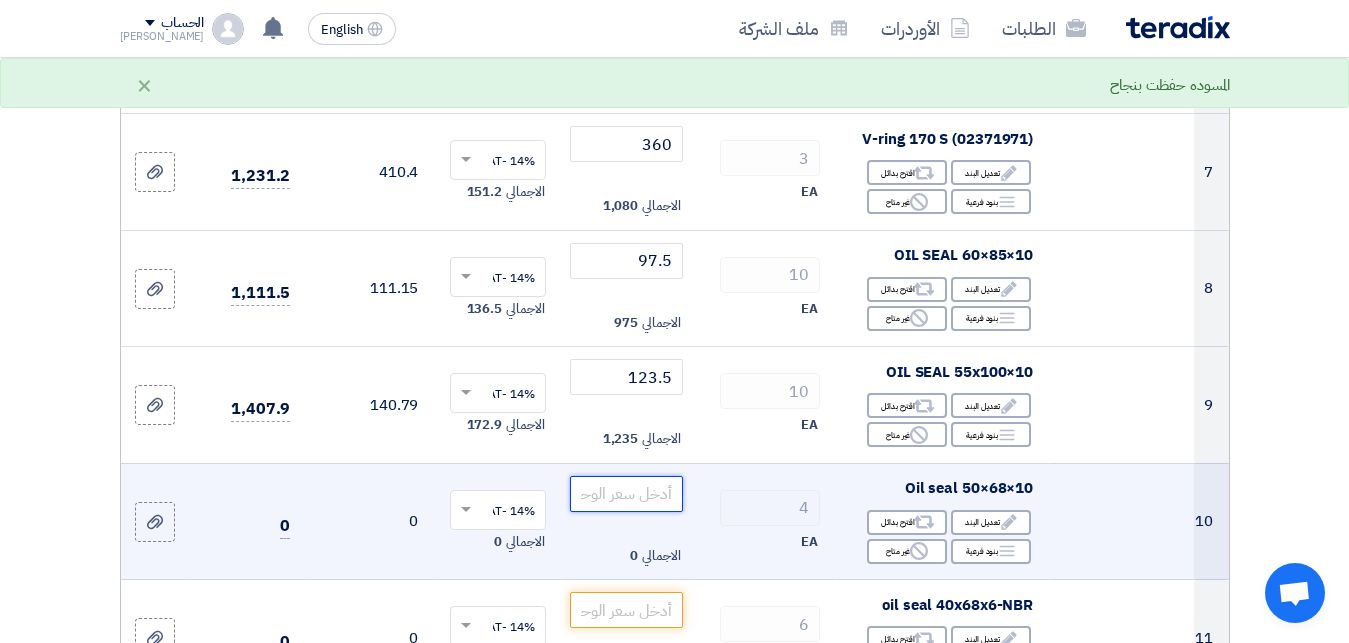 click 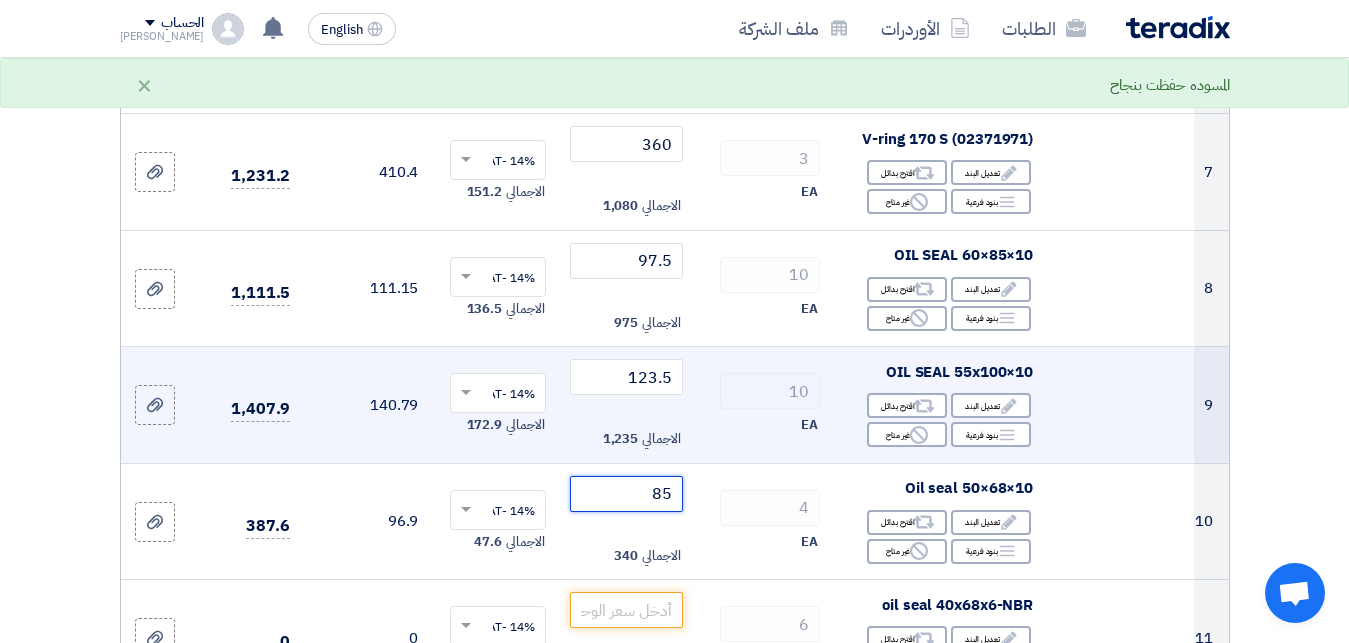 type on "85" 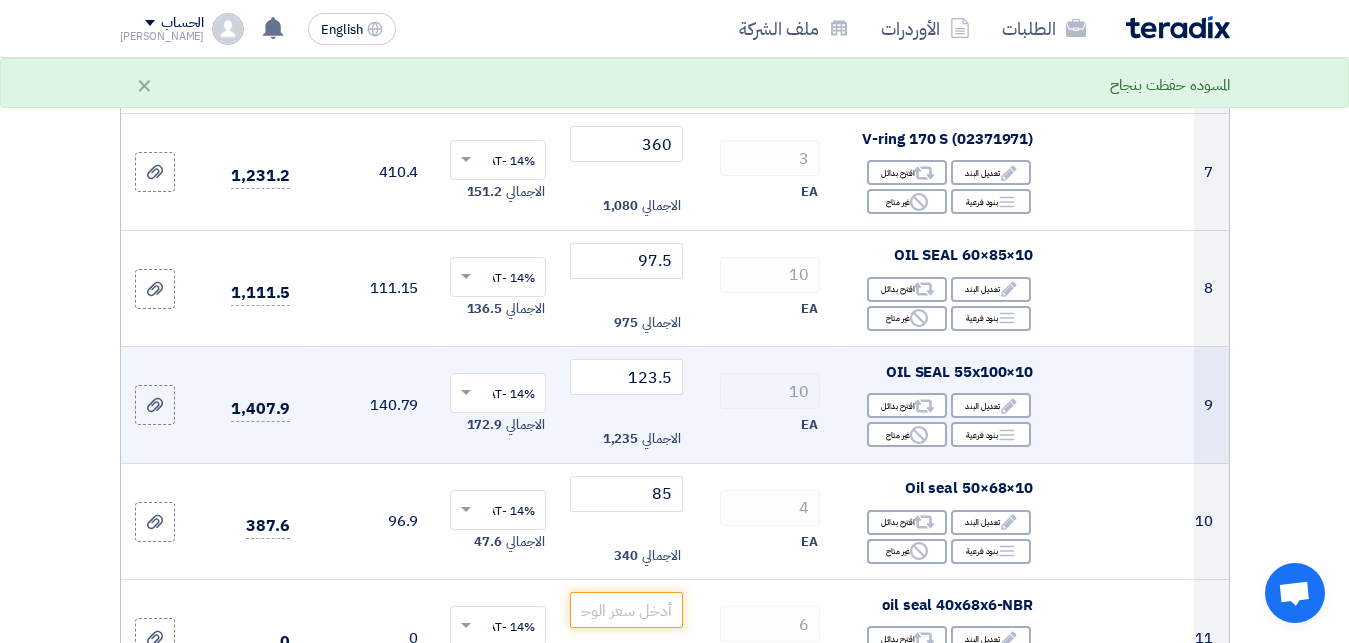 click 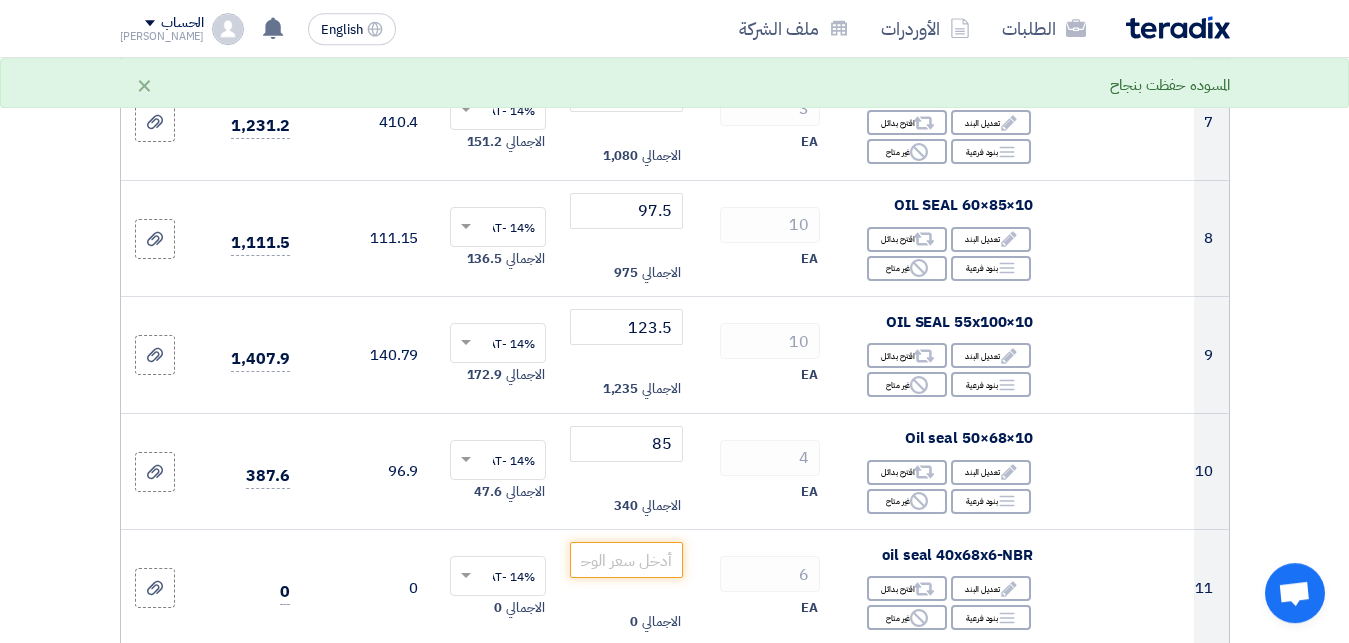 scroll, scrollTop: 1173, scrollLeft: 0, axis: vertical 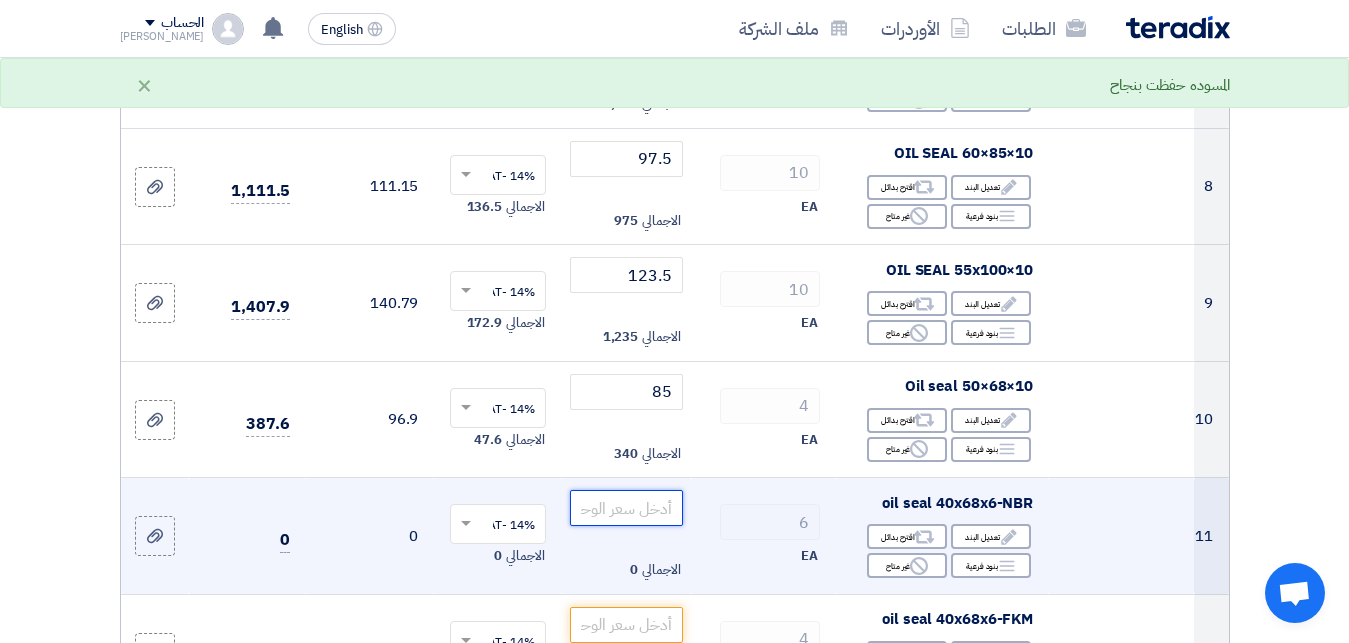 click 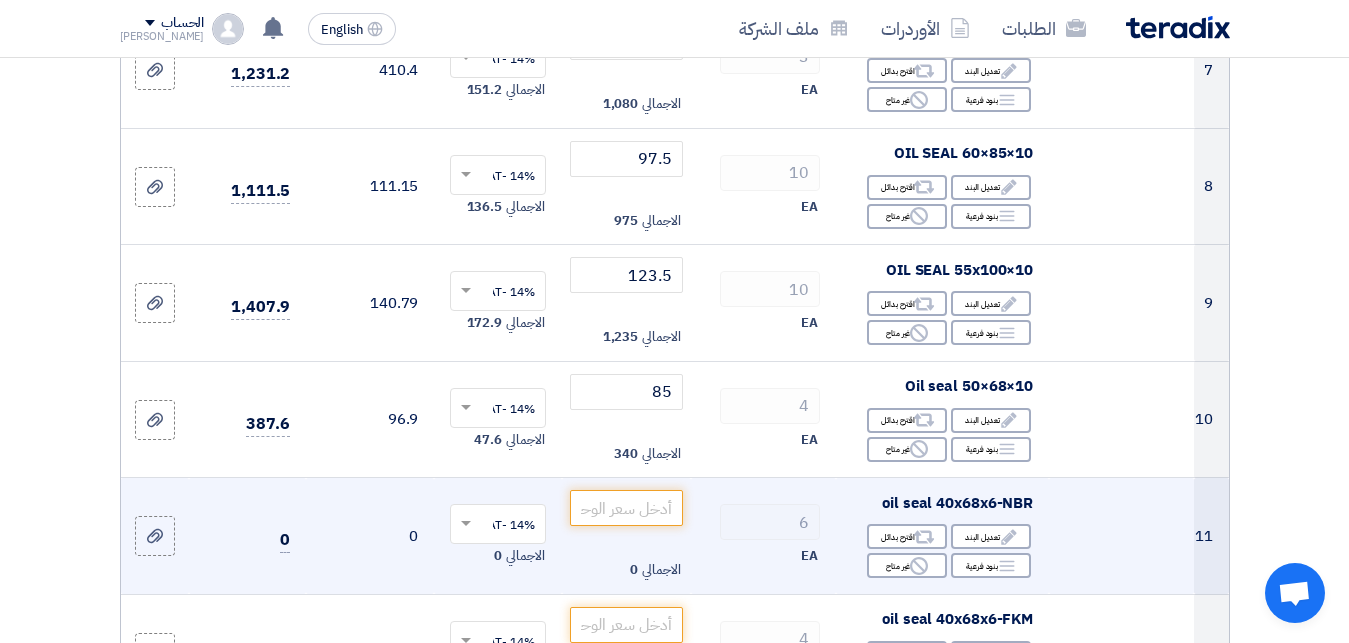 click on "oil seal 40x68x6-NBR" 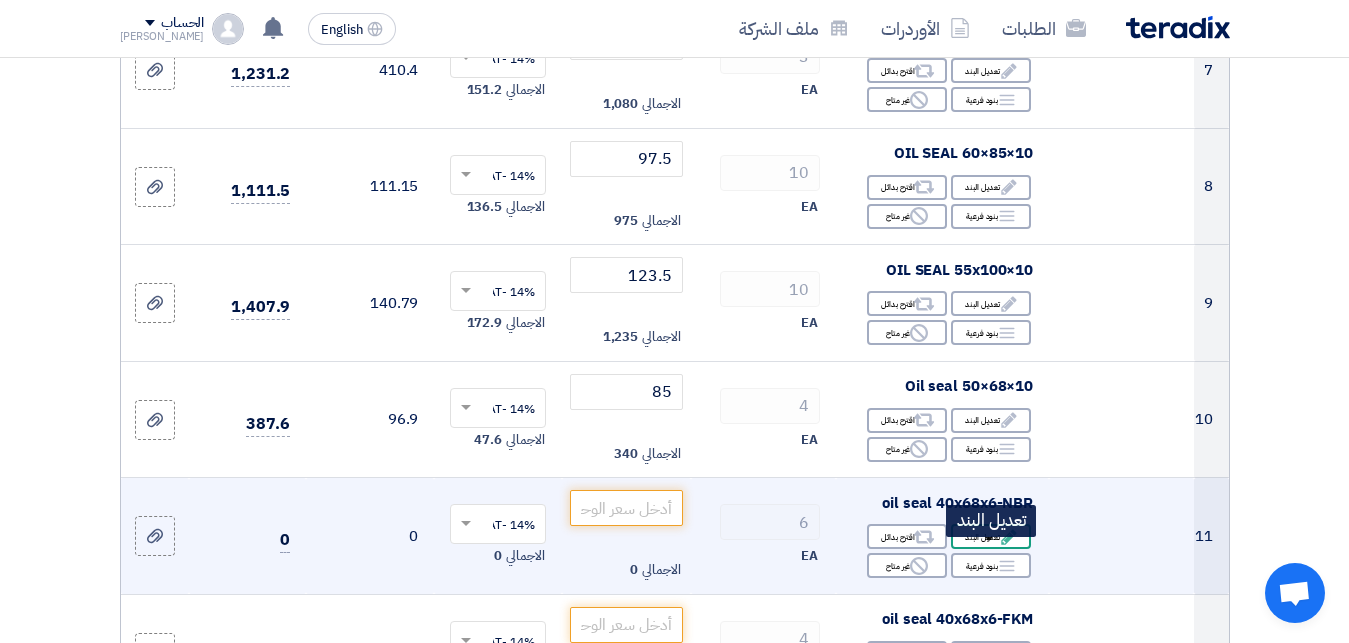 click on "Edit
تعديل البند" 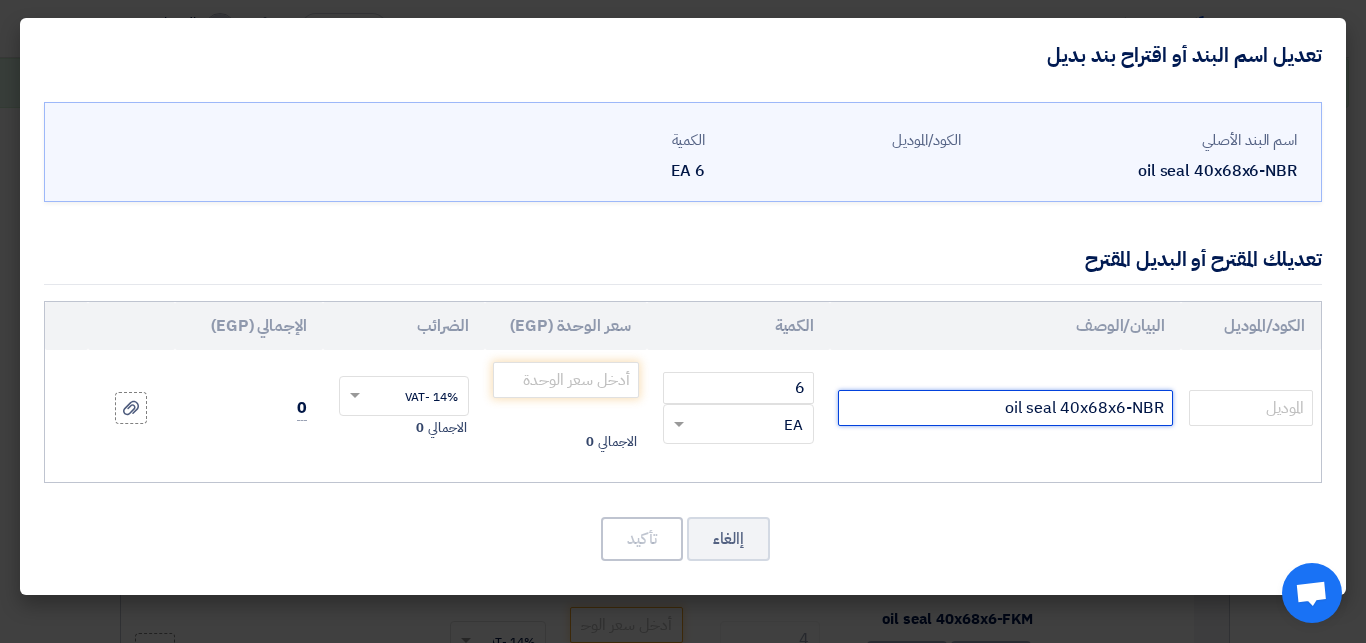 drag, startPoint x: 1112, startPoint y: 407, endPoint x: 1124, endPoint y: 407, distance: 12 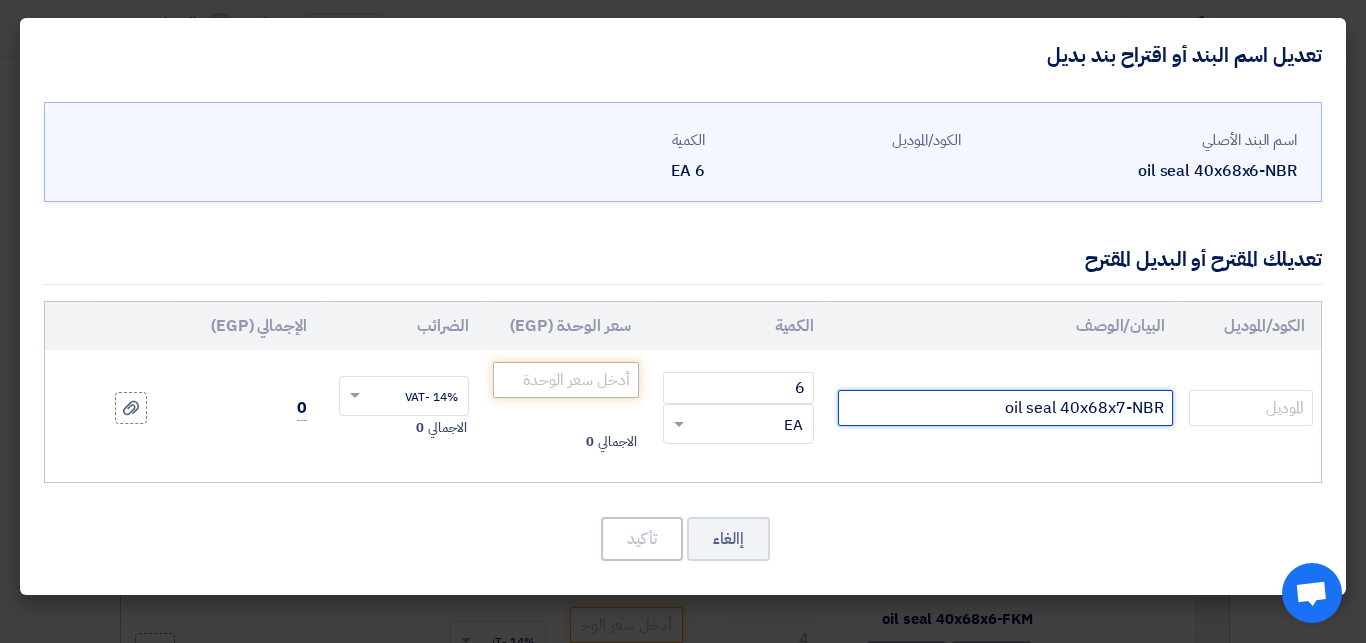 type on "oil seal 40x68x7-NBR" 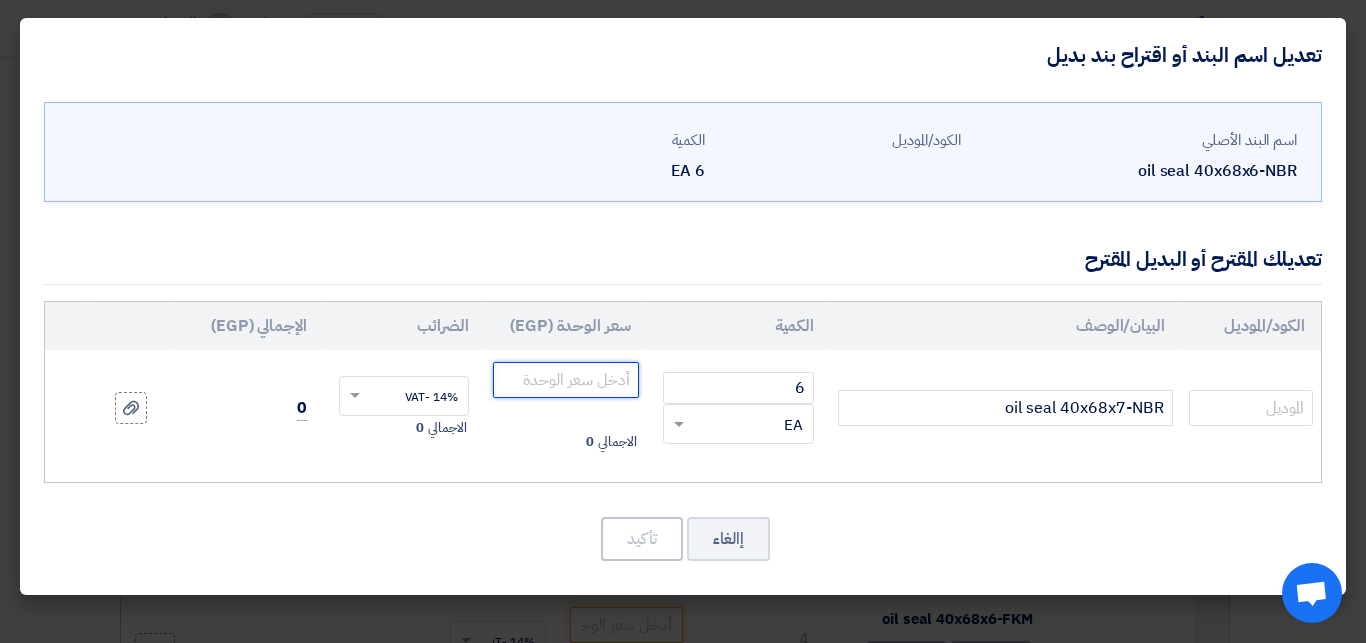 click 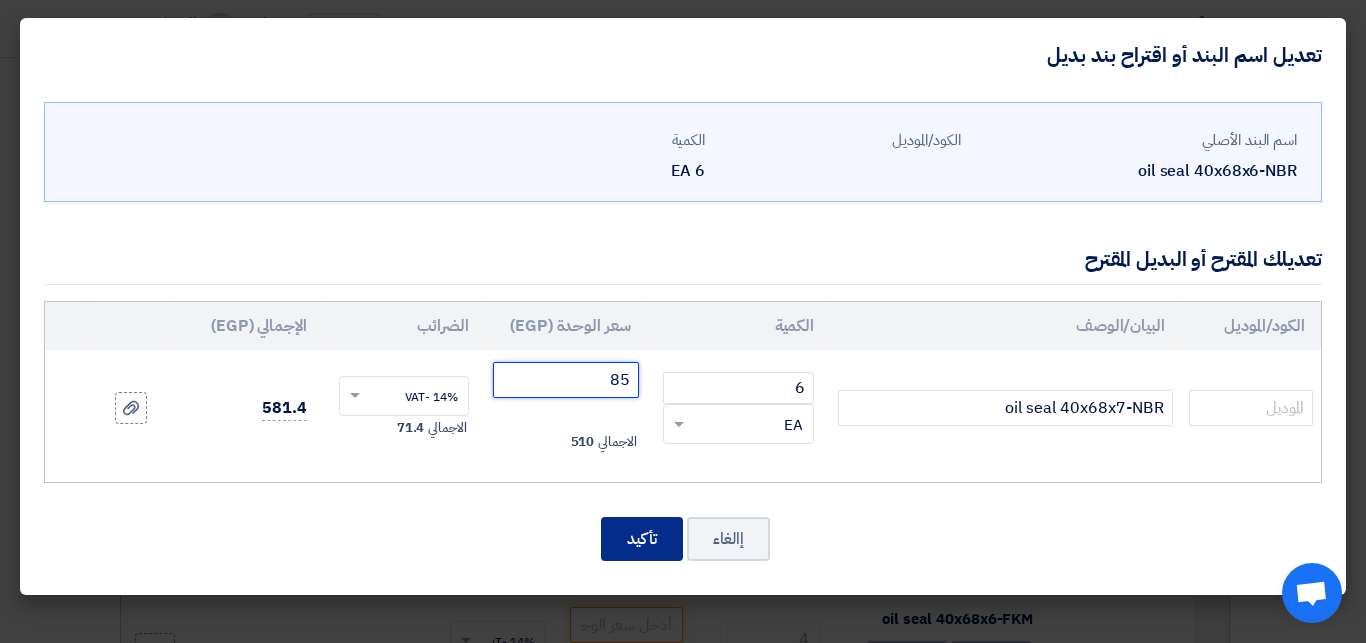 type on "85" 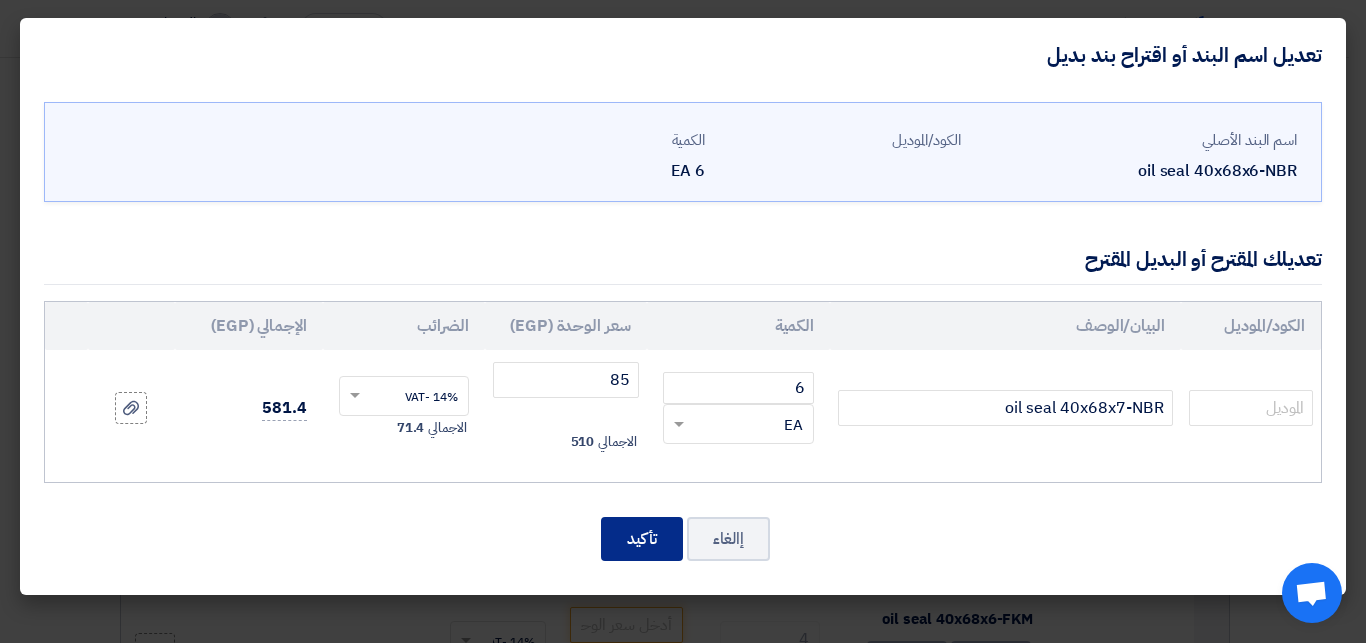 click on "تأكيد" 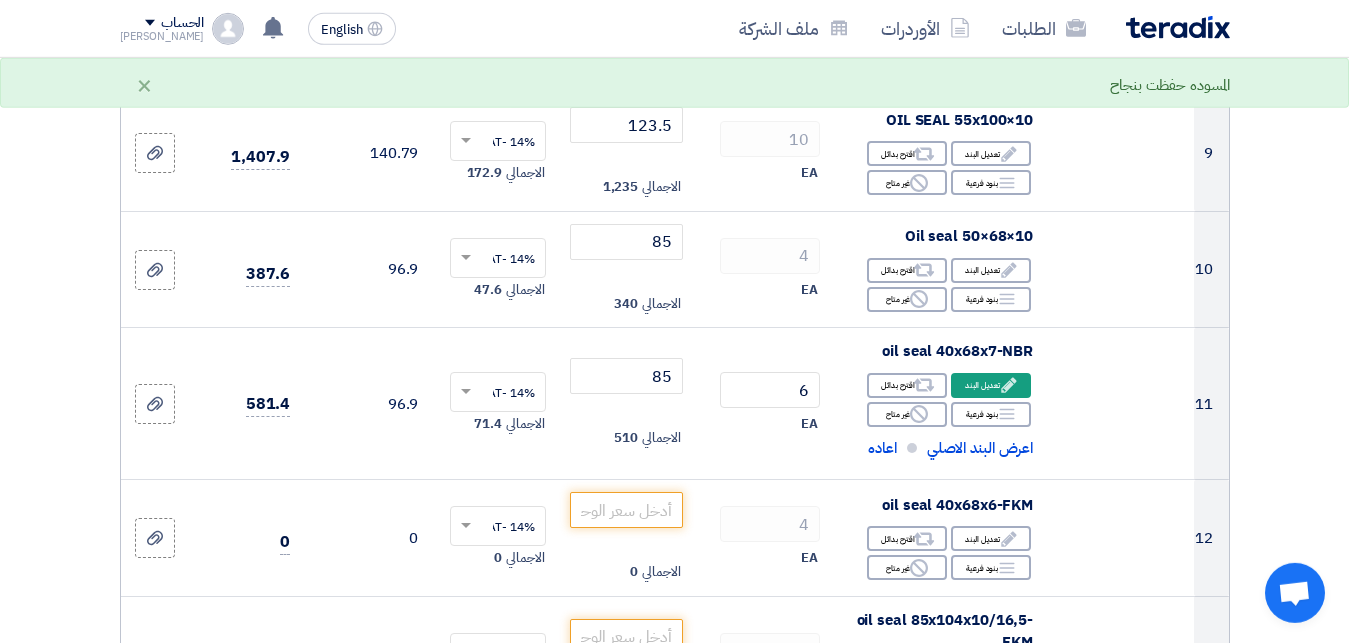 scroll, scrollTop: 1326, scrollLeft: 0, axis: vertical 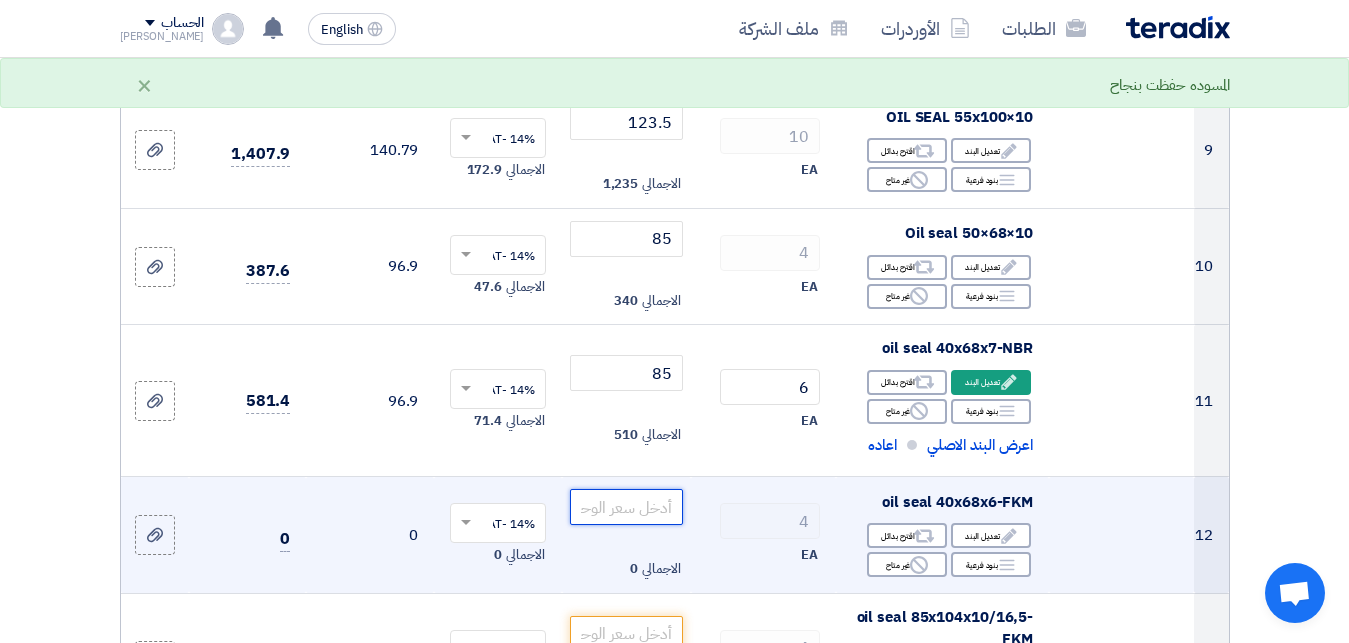 click 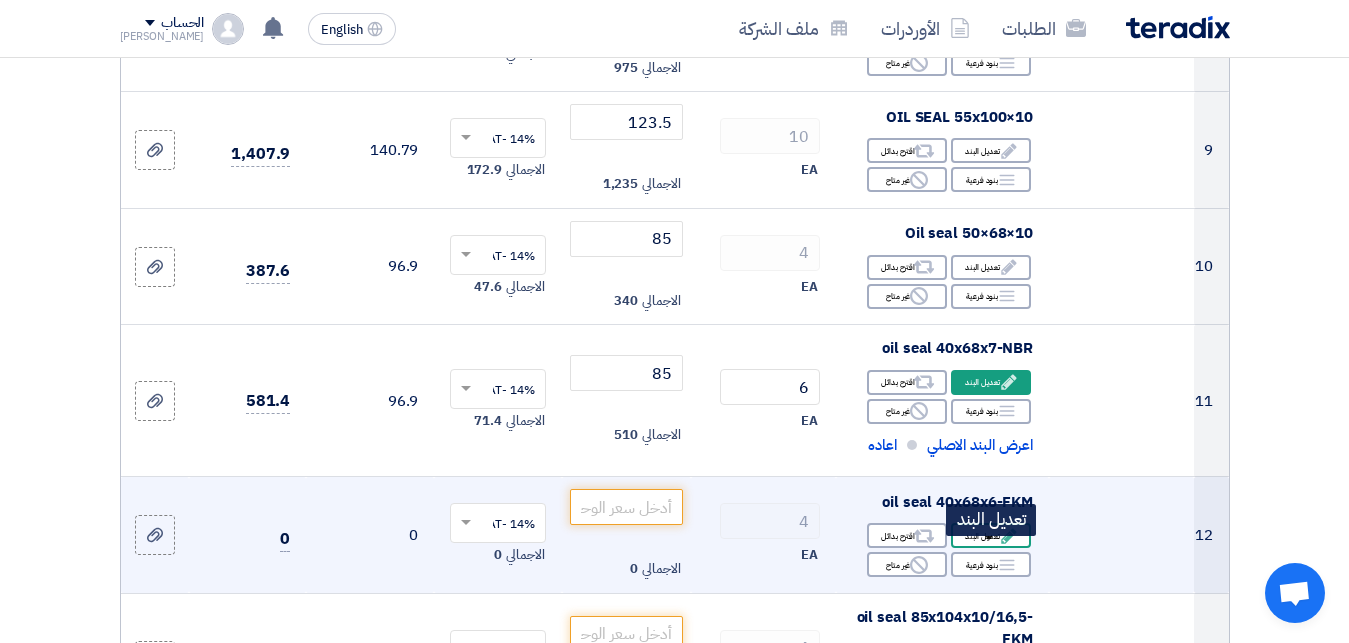 click on "Edit" 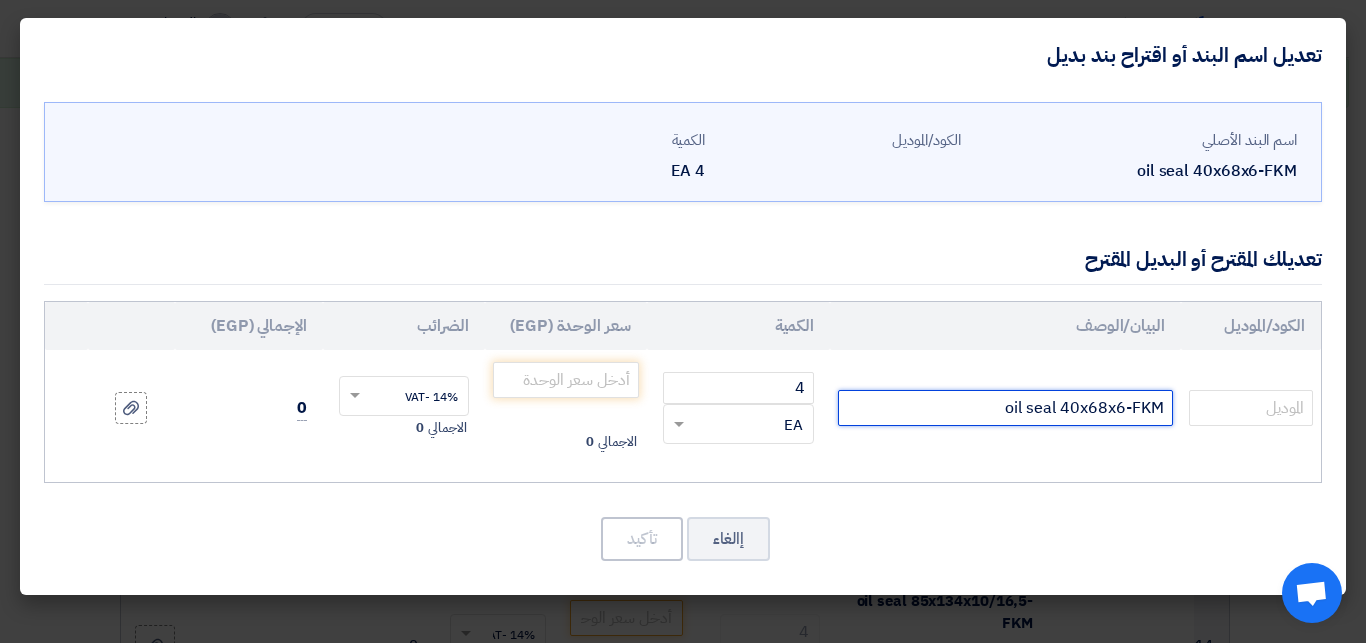 click on "oil seal 40x68x6-FKM" 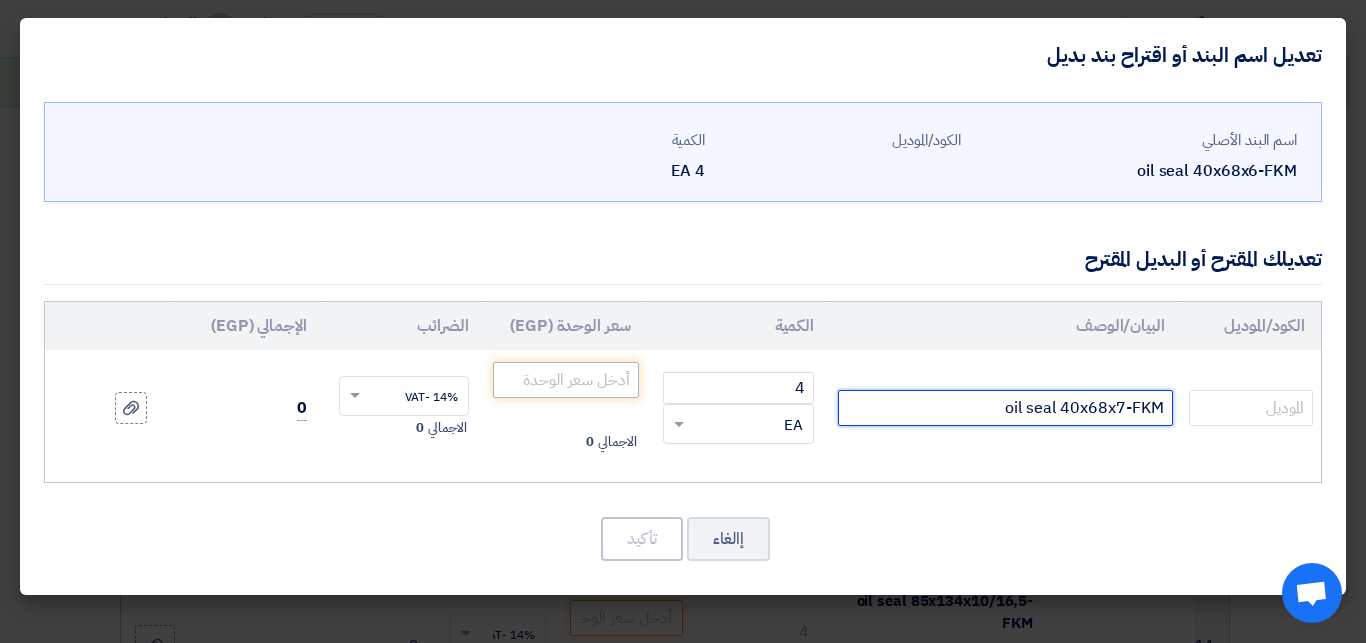 type on "oil seal 40x68x7-FKM" 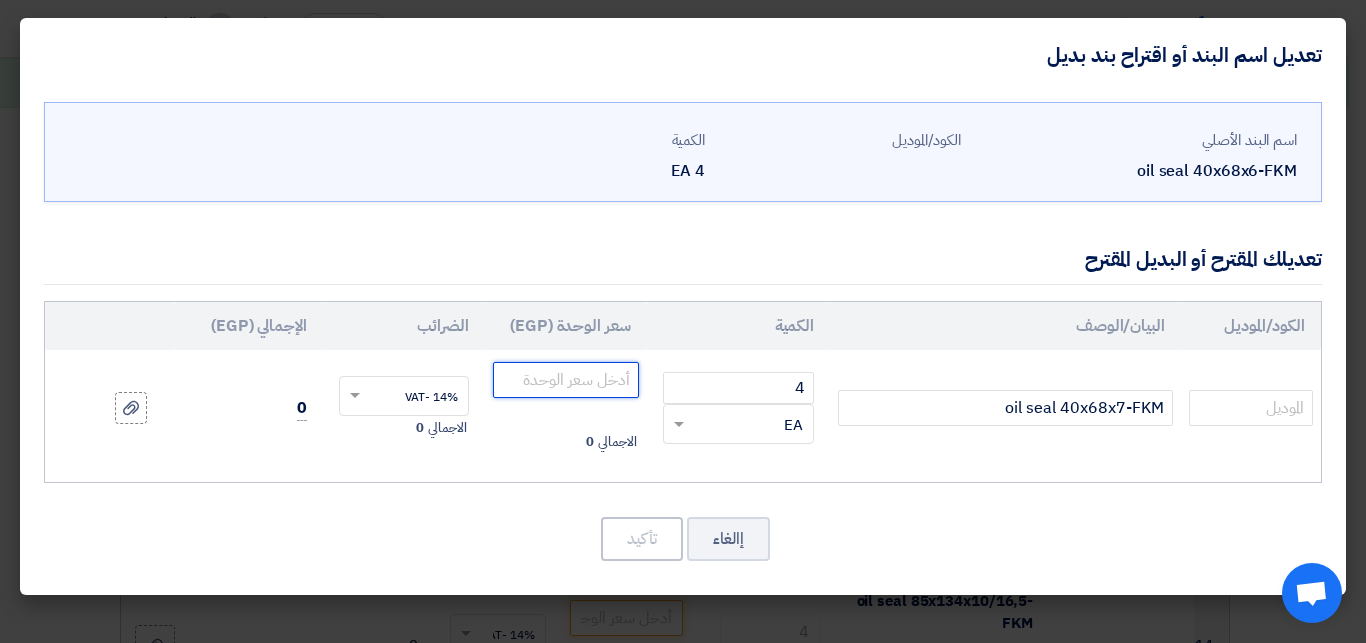 click 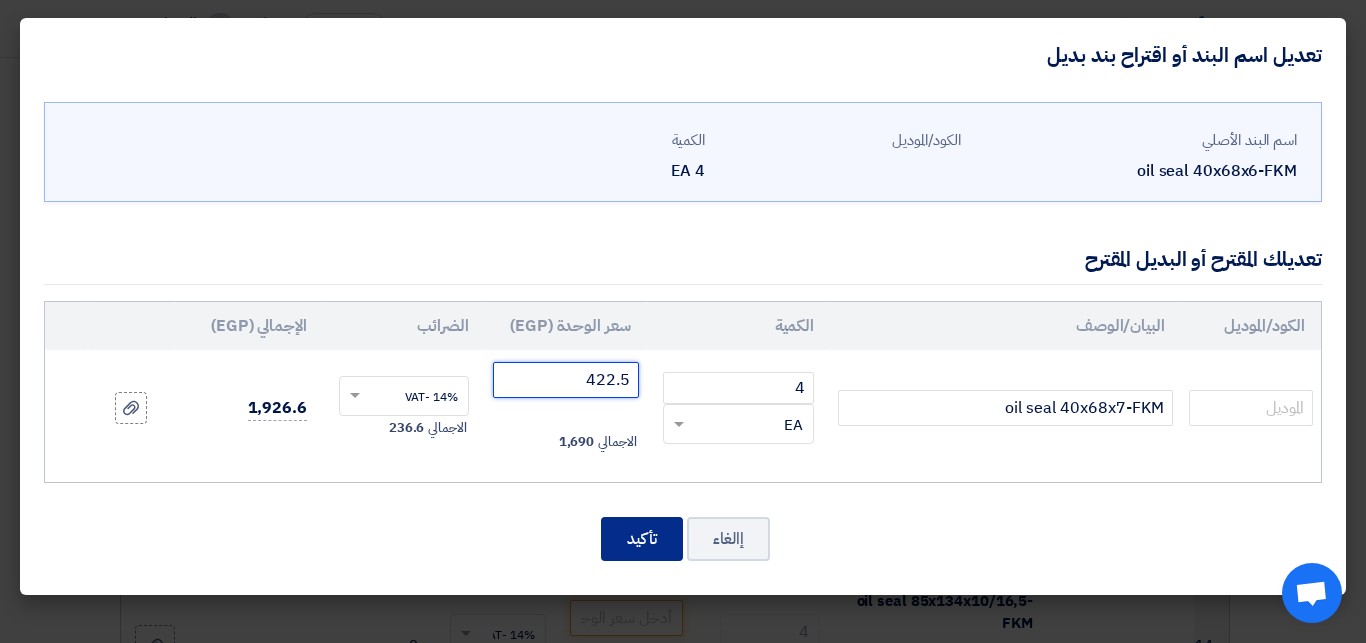 type on "422.5" 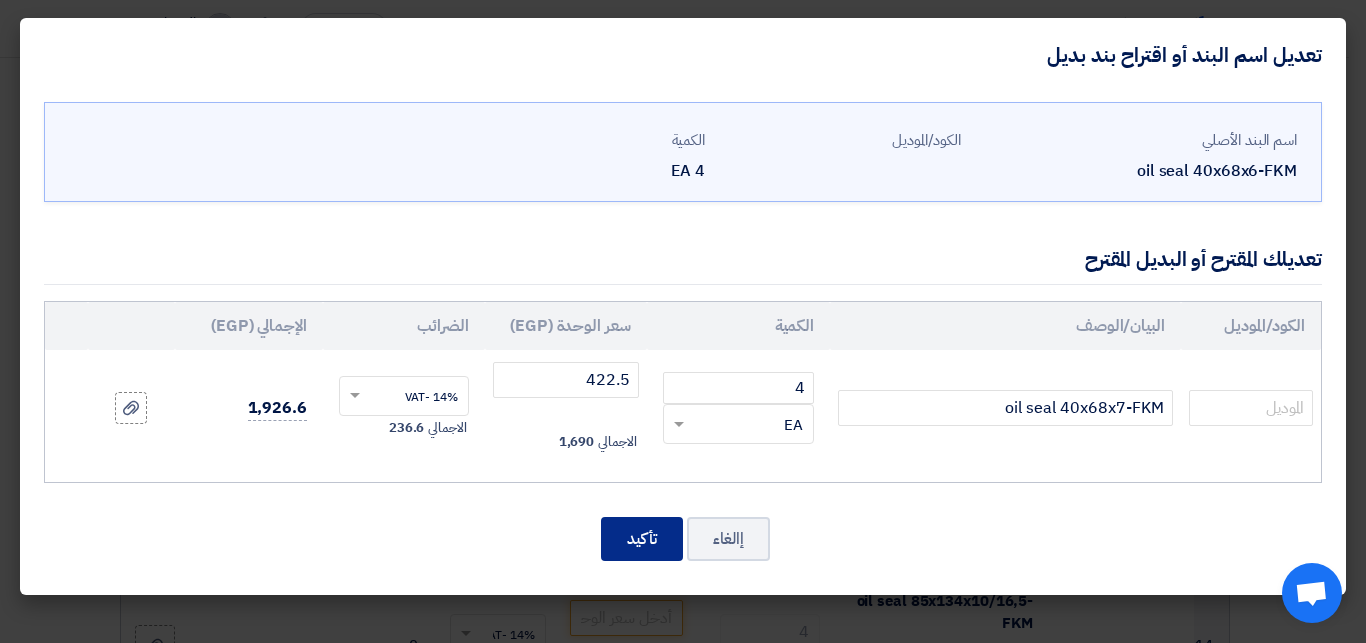 click on "تأكيد" 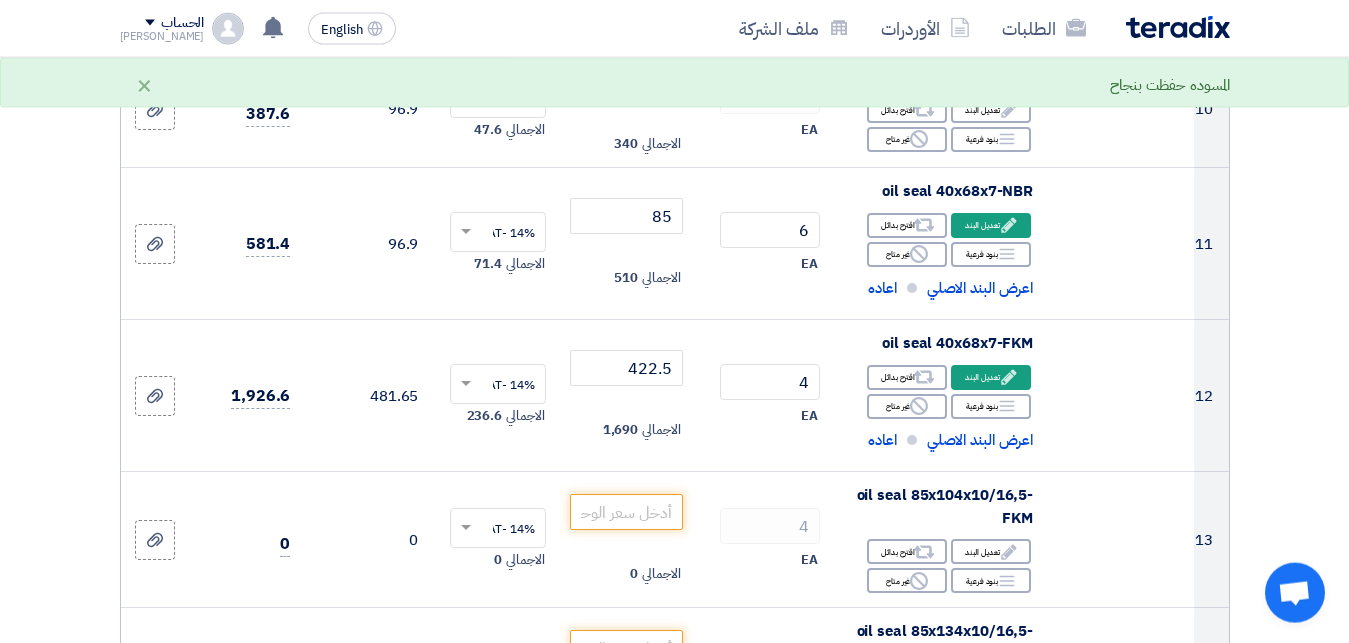 scroll, scrollTop: 1530, scrollLeft: 0, axis: vertical 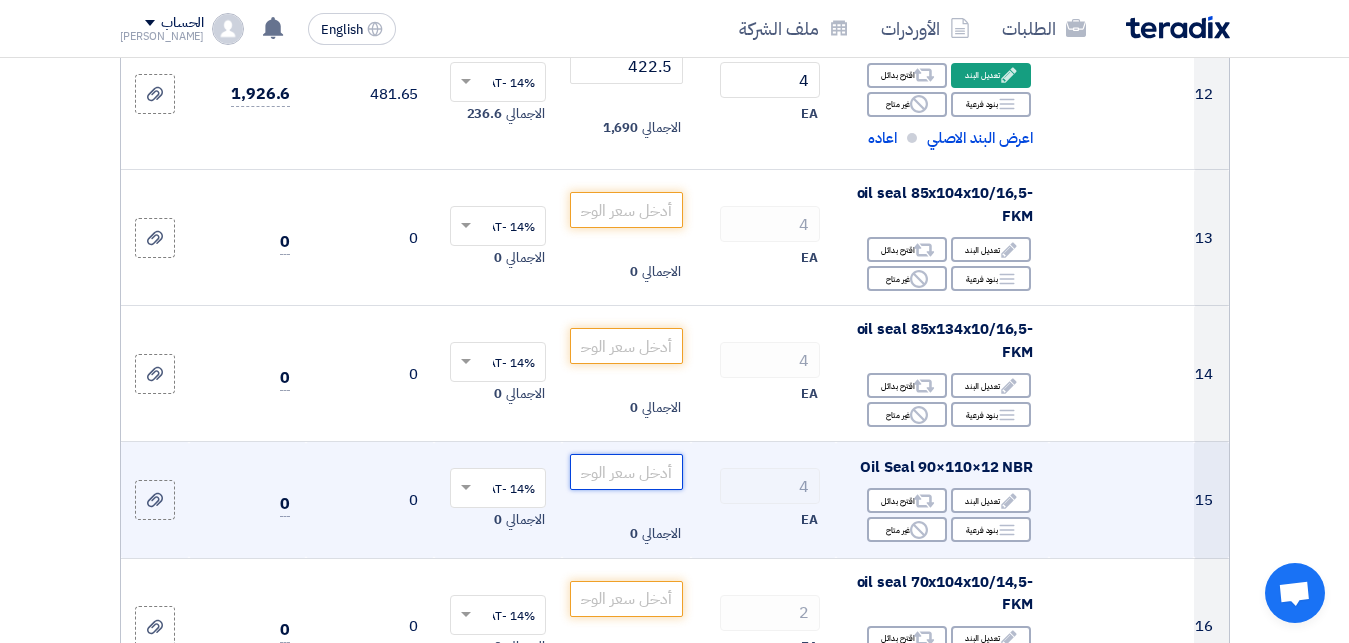 click 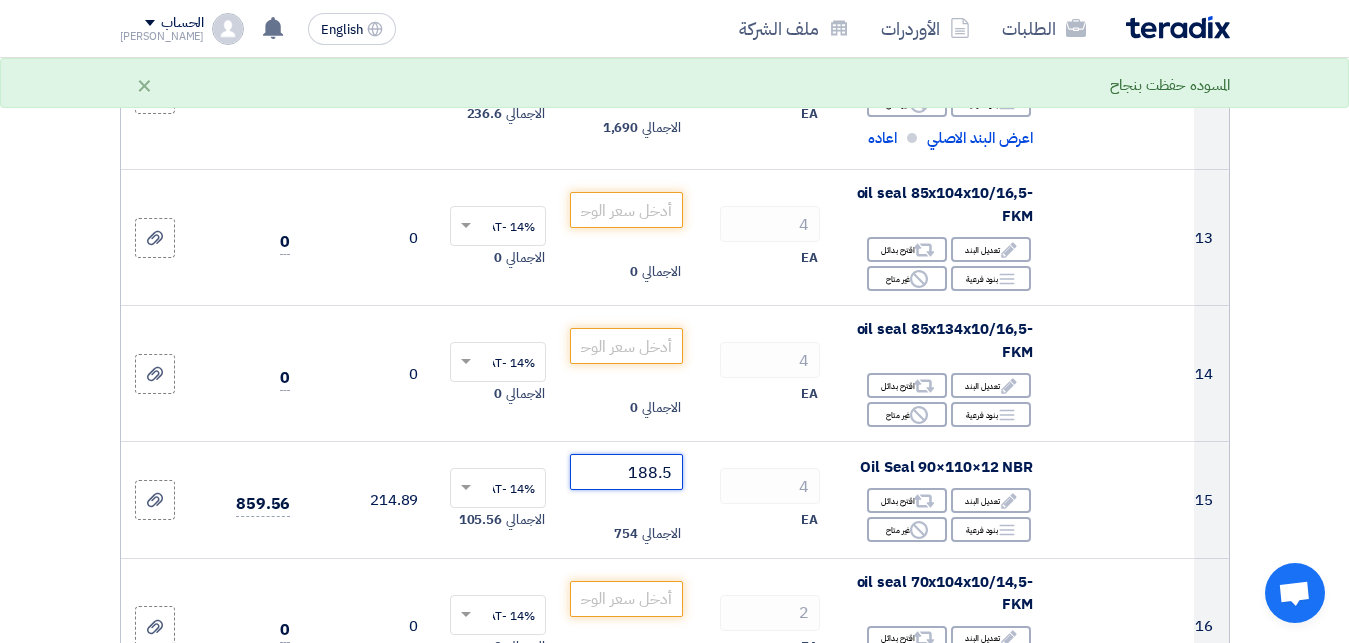 type on "188.5" 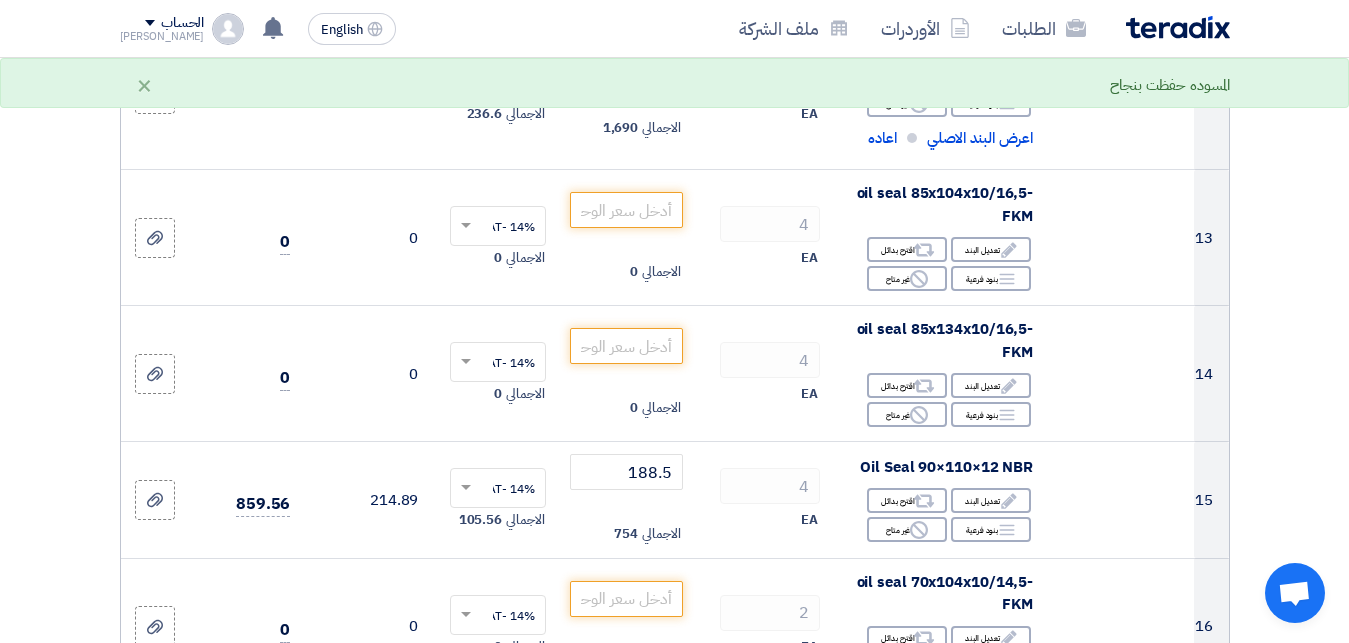 click on "تفاصيل الطلب
#
الكود/الموديل
البيان/الوصف
الكمية/العدد
سعر الوحدة (EGP)
الضرائب
+
'Select taxes...
14% -VAT" 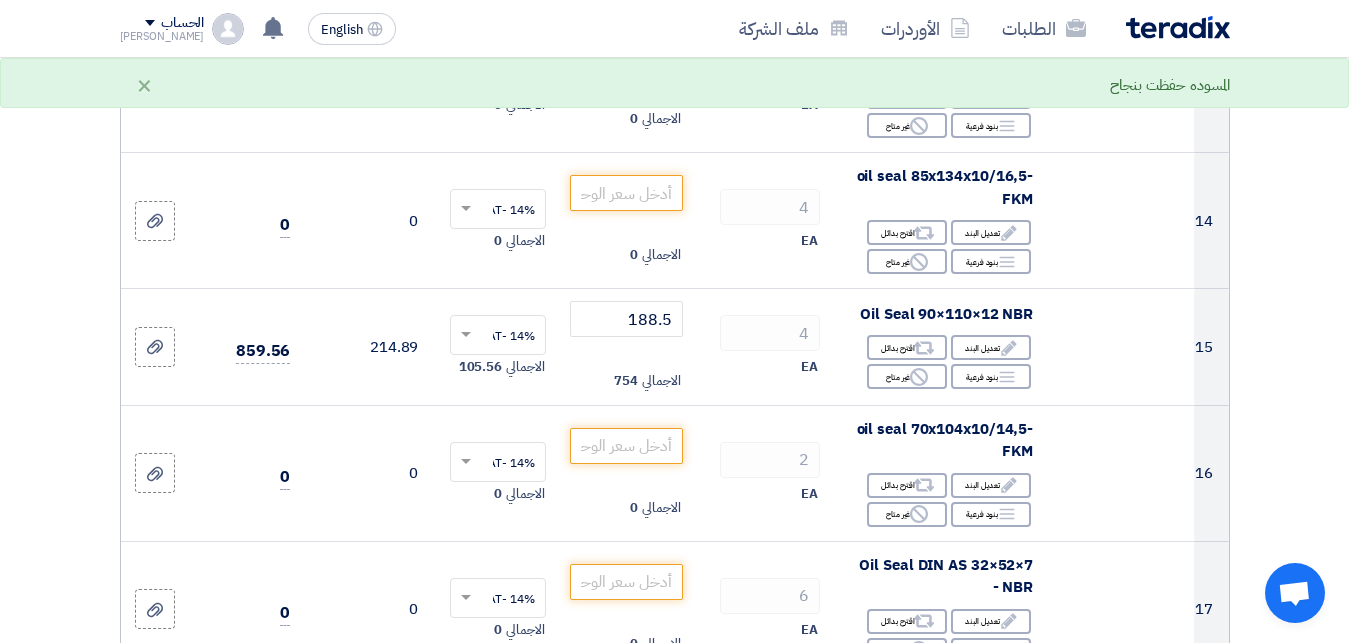 scroll, scrollTop: 1989, scrollLeft: 0, axis: vertical 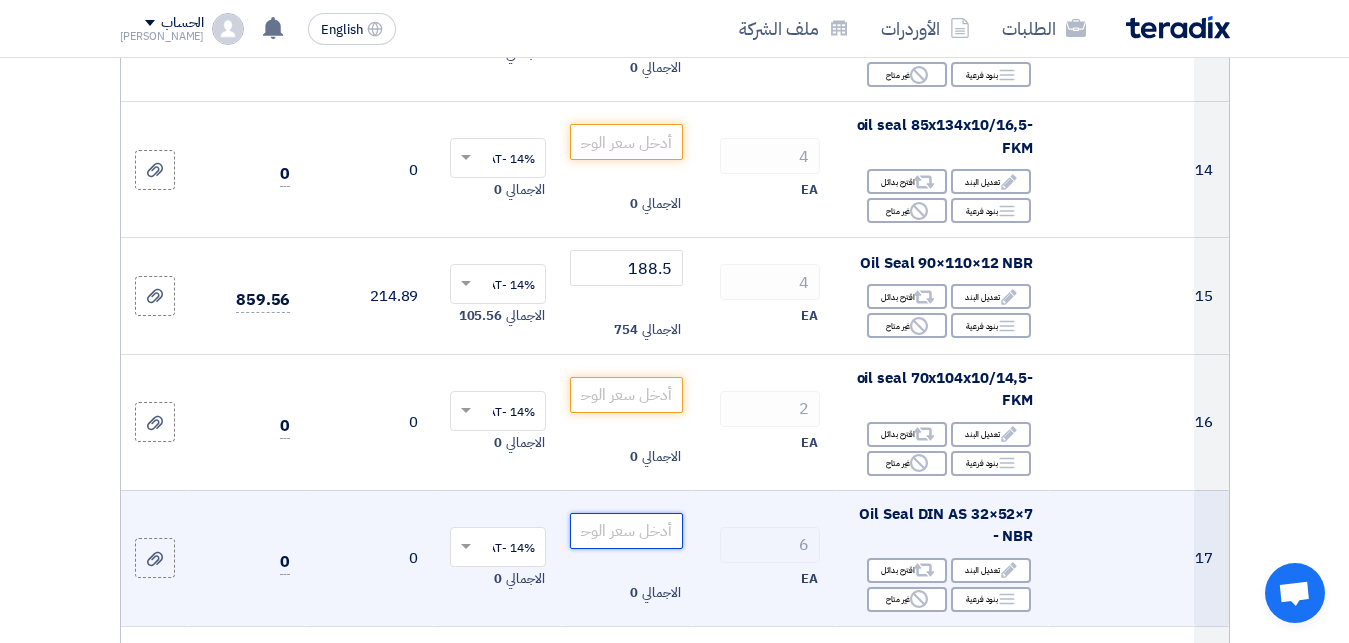 click 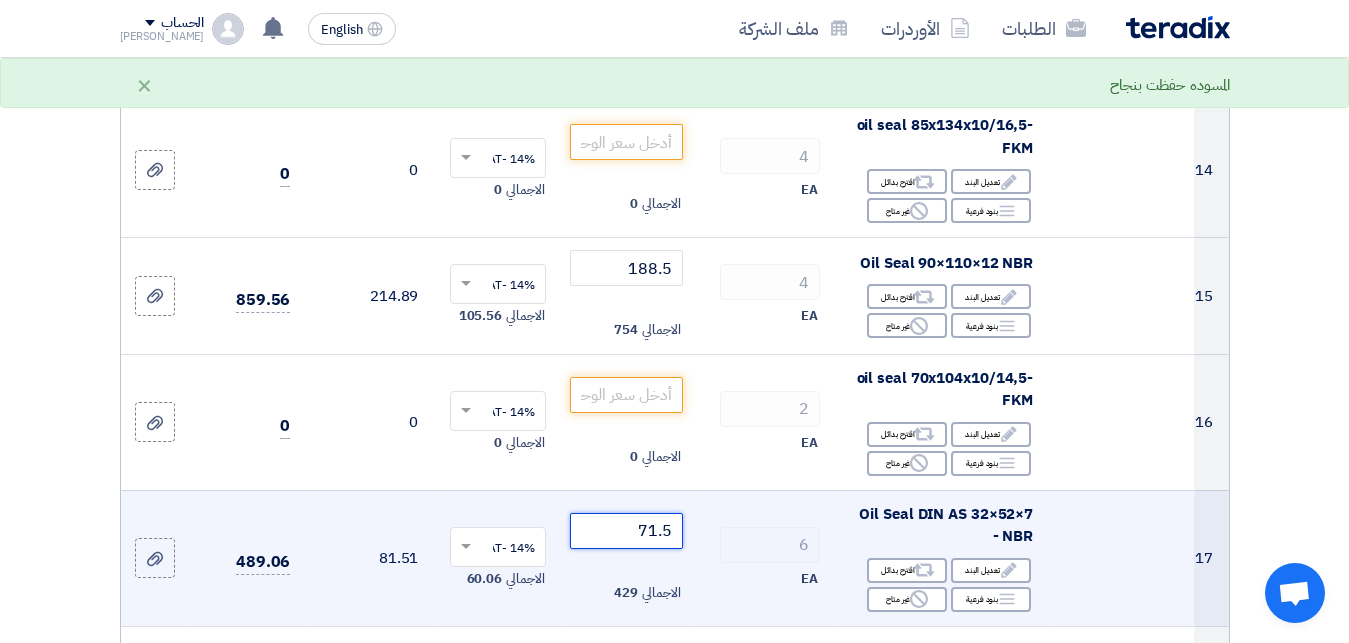type on "71.5" 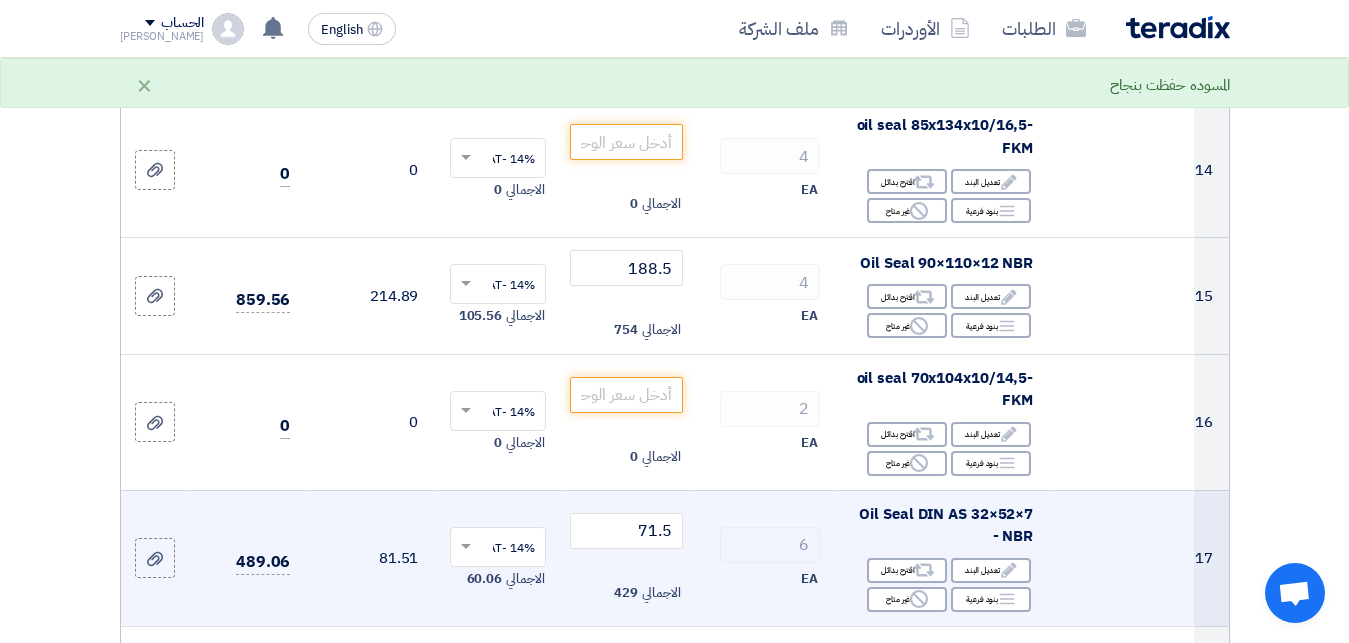 click 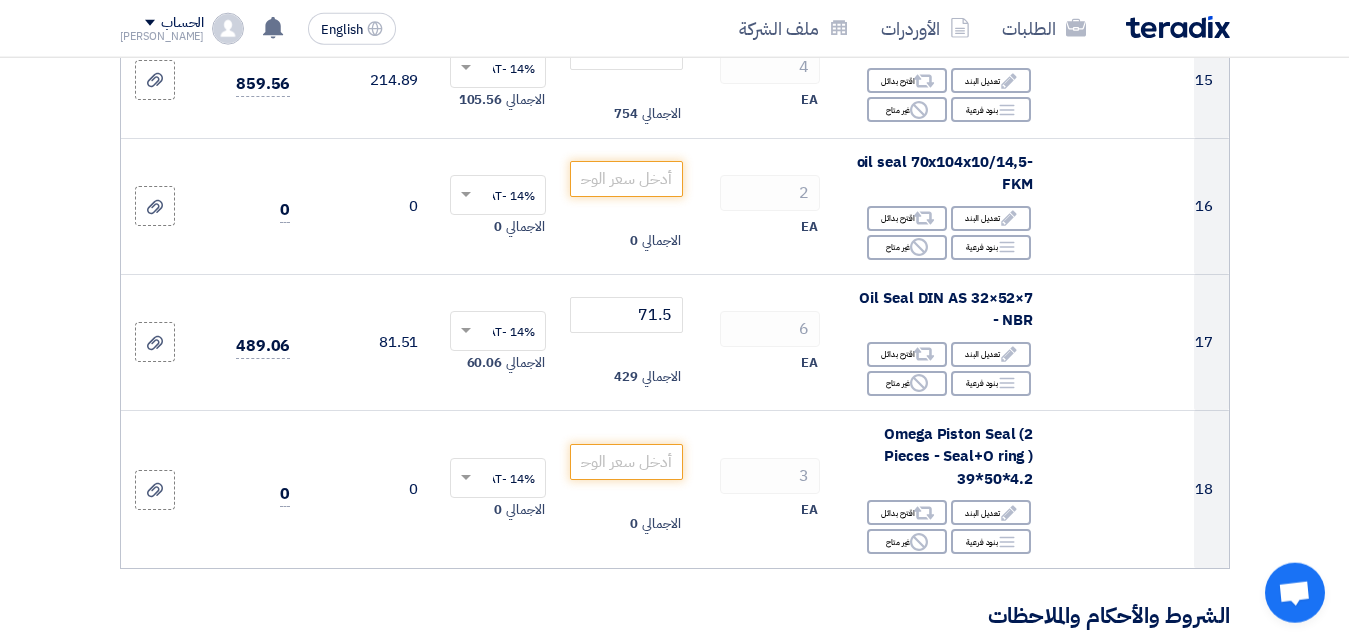 scroll, scrollTop: 2244, scrollLeft: 0, axis: vertical 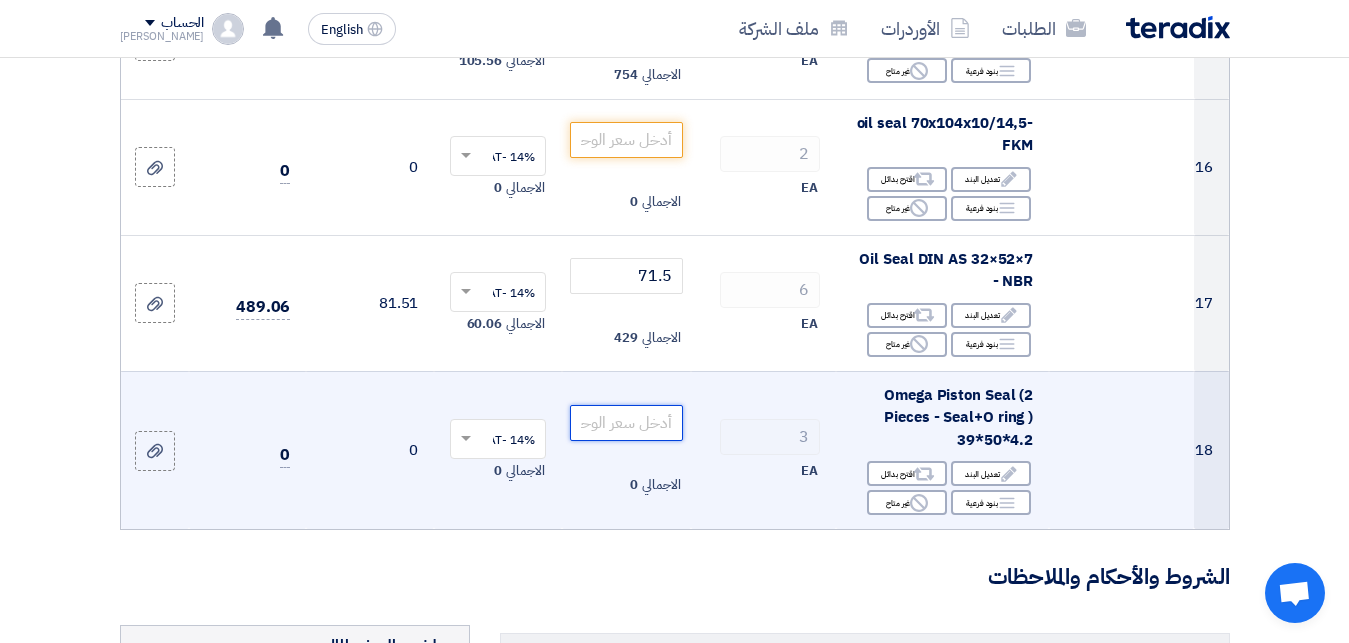 click 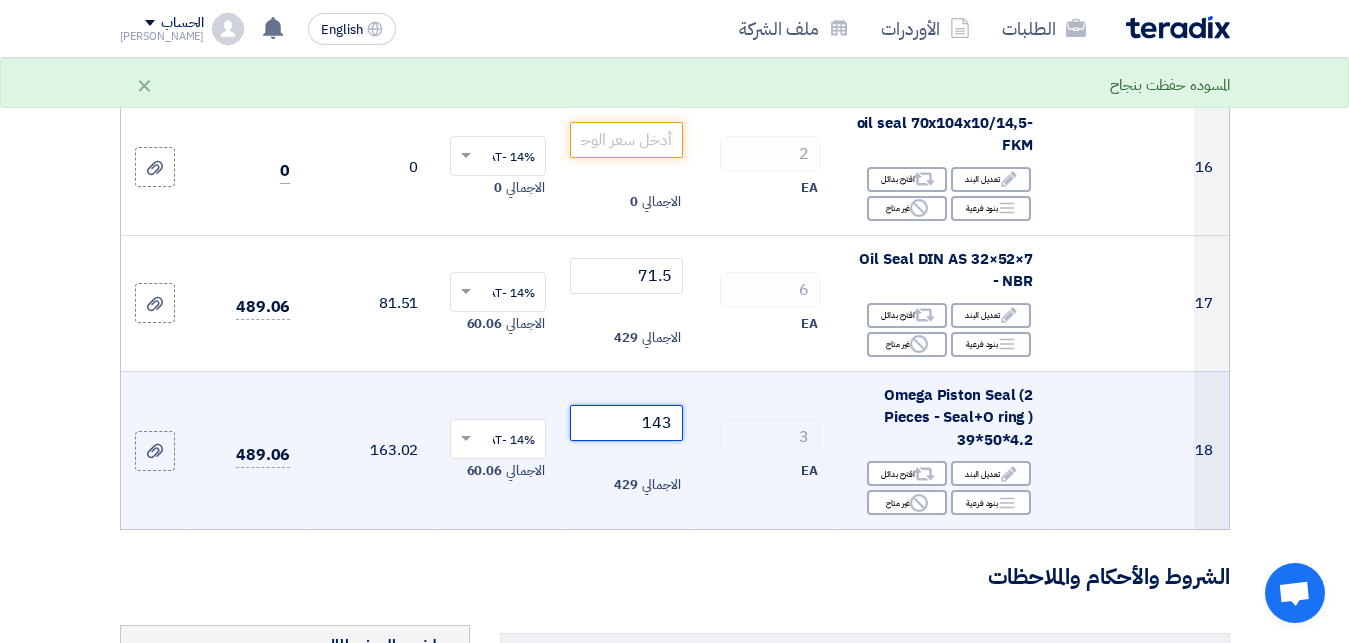 type on "143" 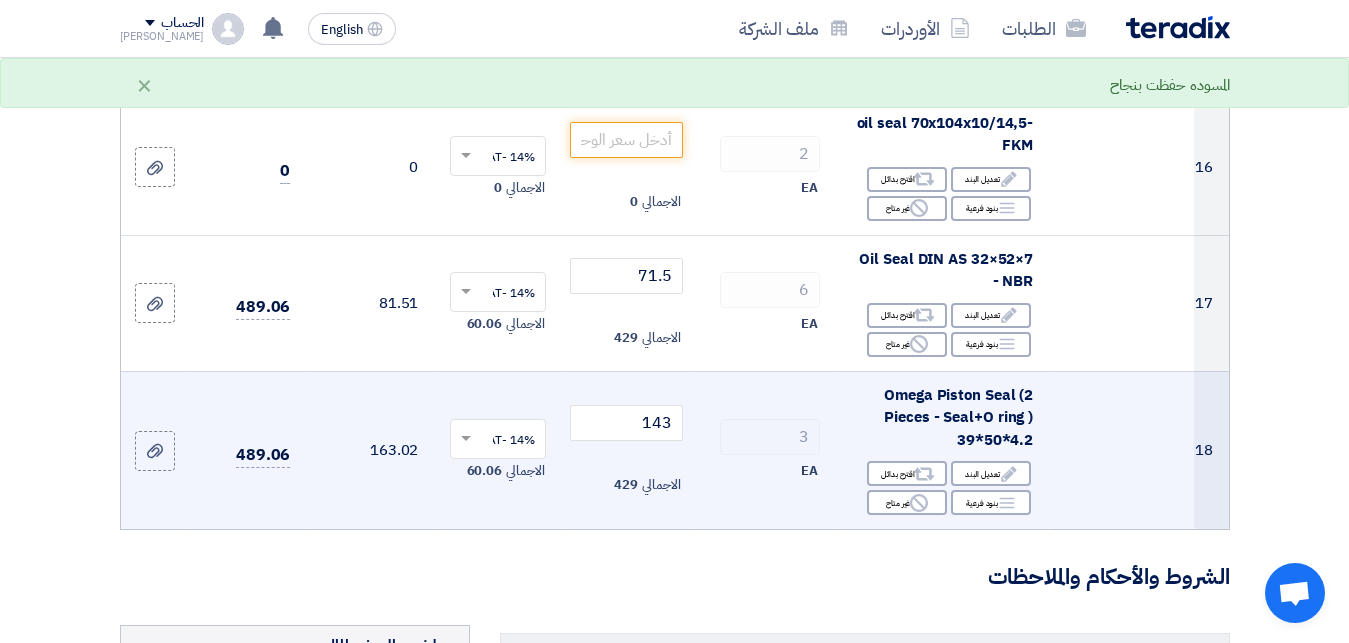 click 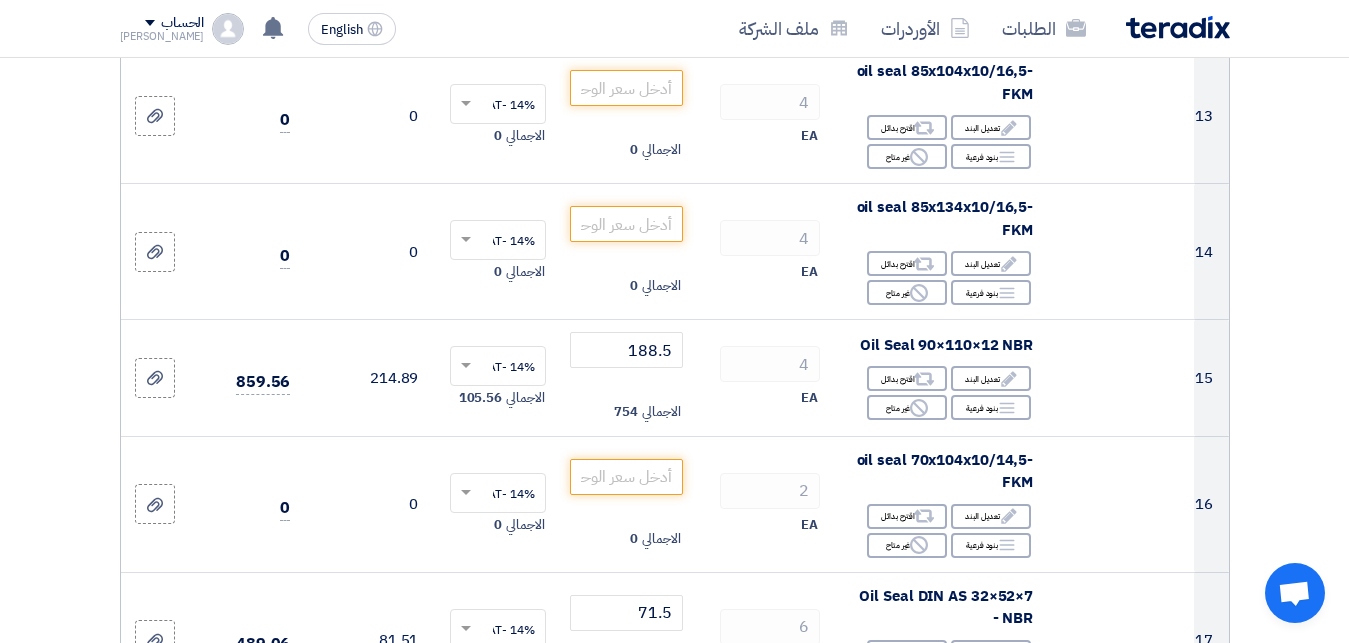 scroll, scrollTop: 1785, scrollLeft: 0, axis: vertical 